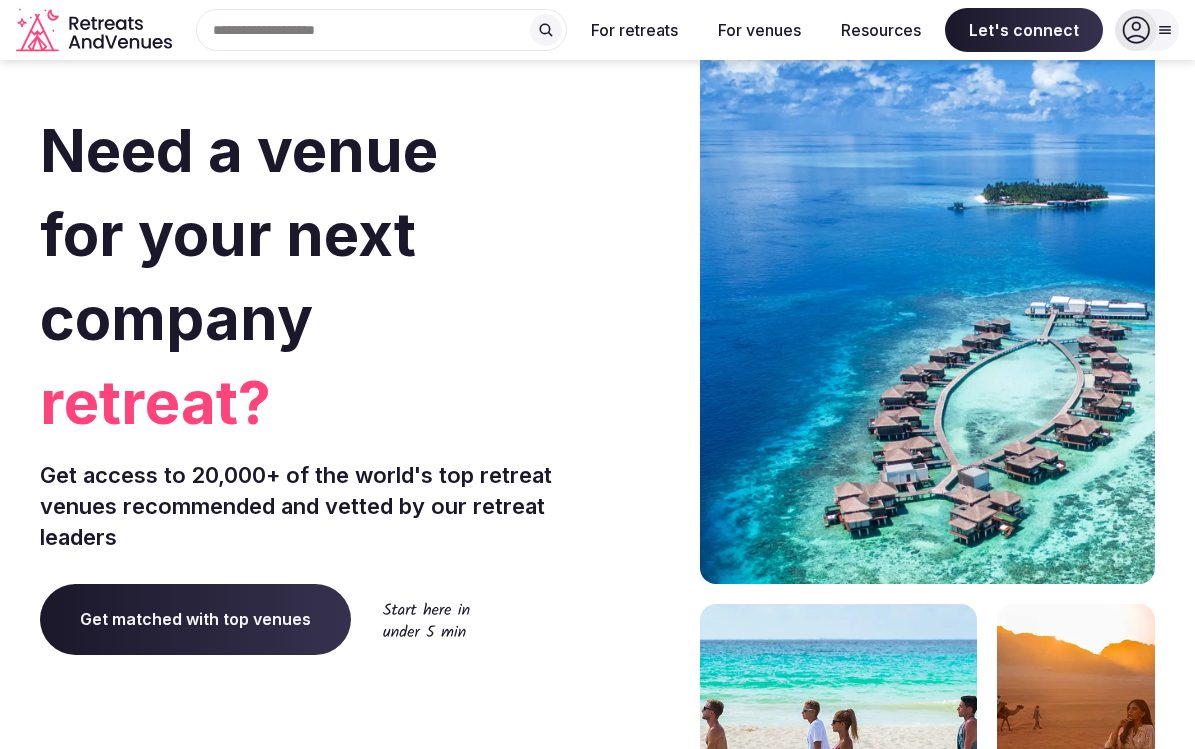 scroll, scrollTop: 0, scrollLeft: 0, axis: both 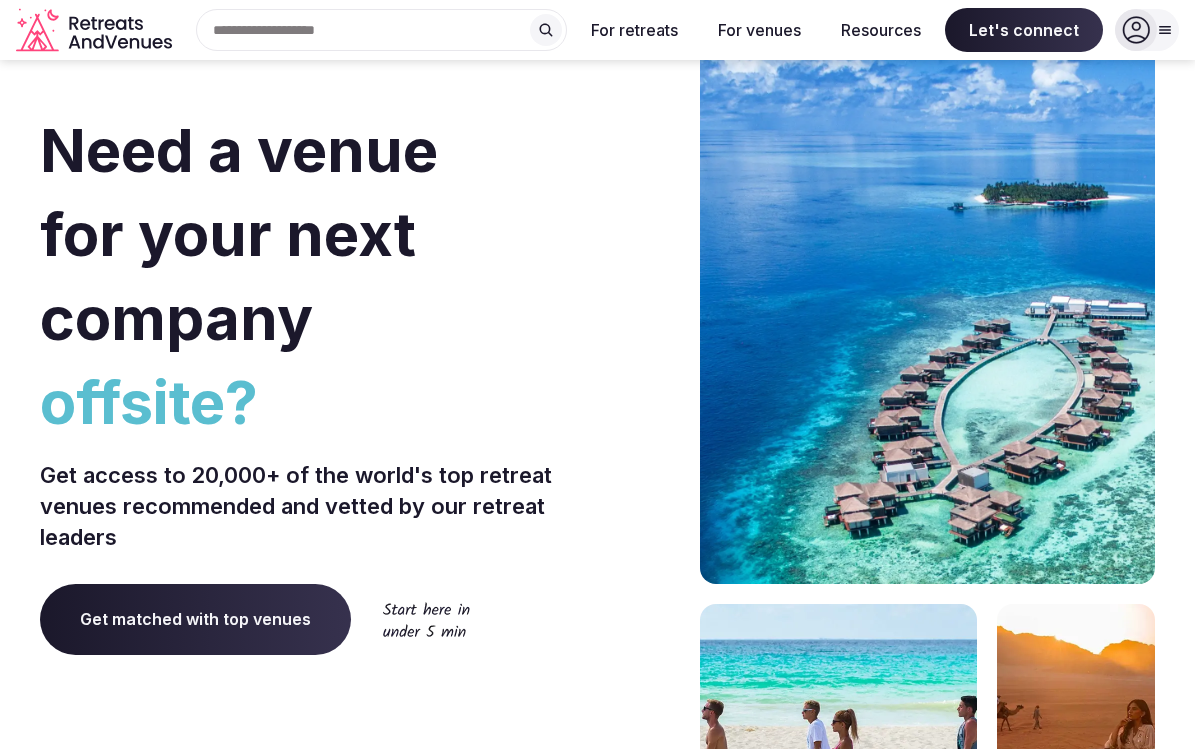 click on "Get matched with top venues" at bounding box center [195, 619] 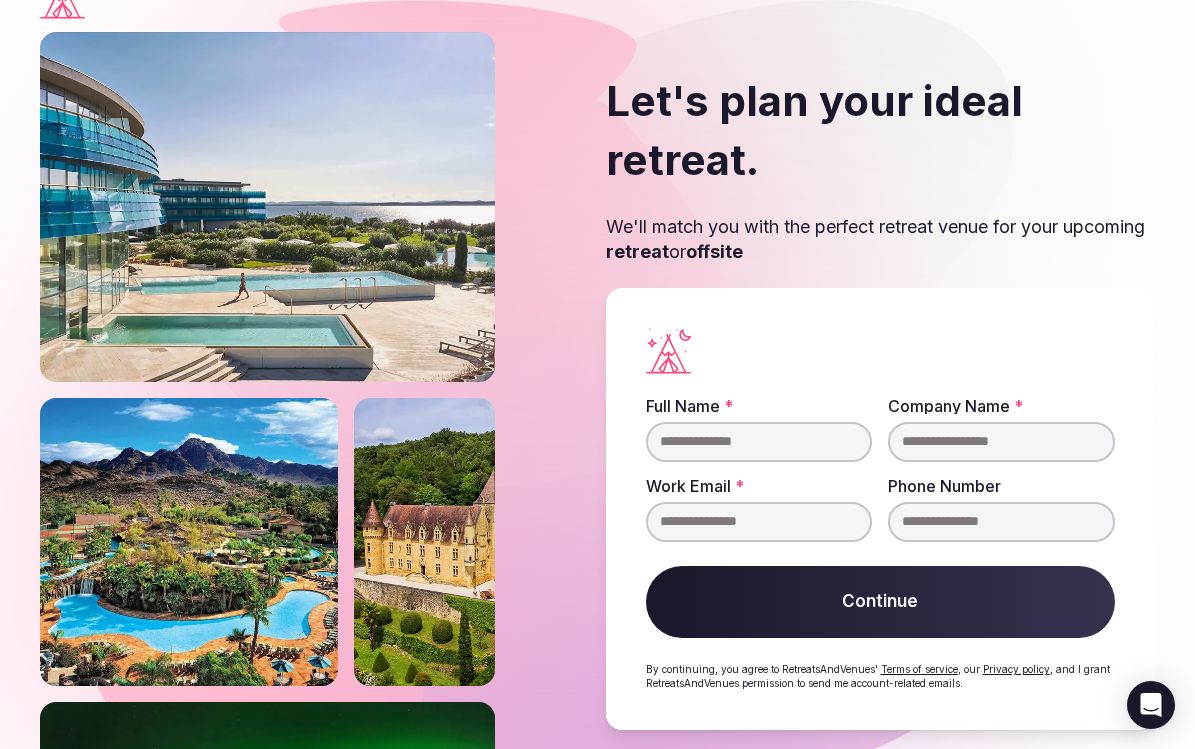 scroll, scrollTop: 58, scrollLeft: 0, axis: vertical 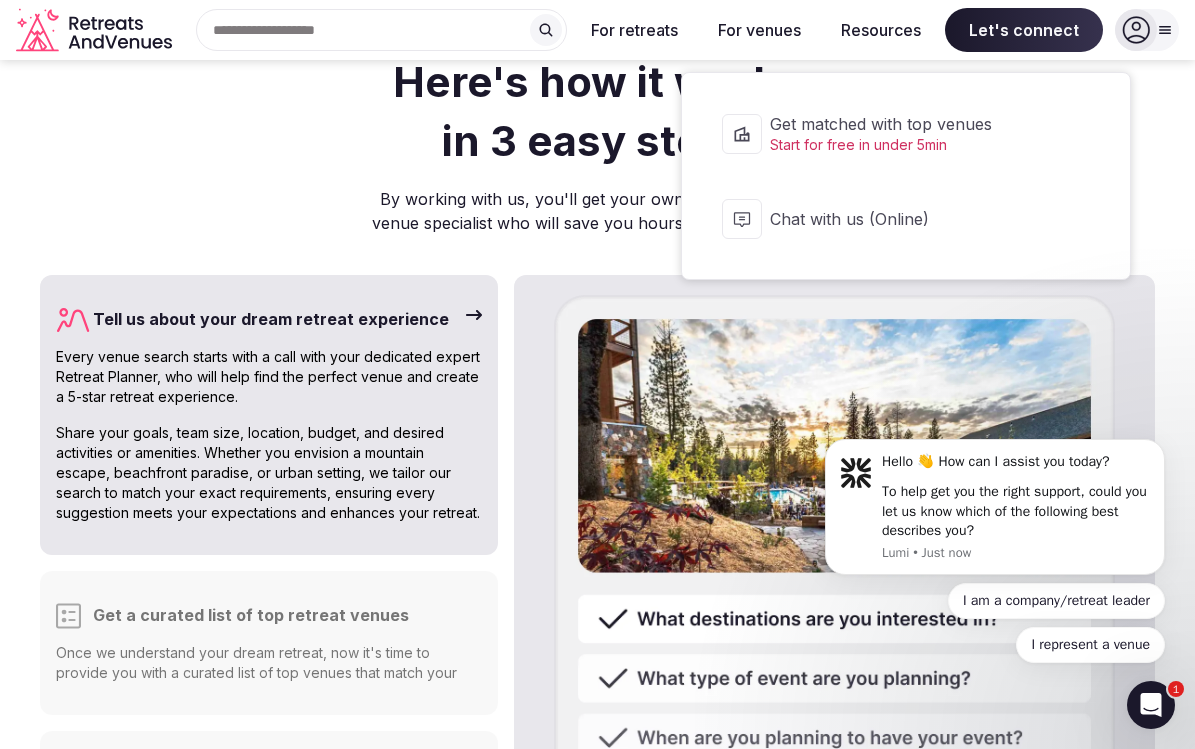 click on "Start for free in under 5min" at bounding box center (919, 145) 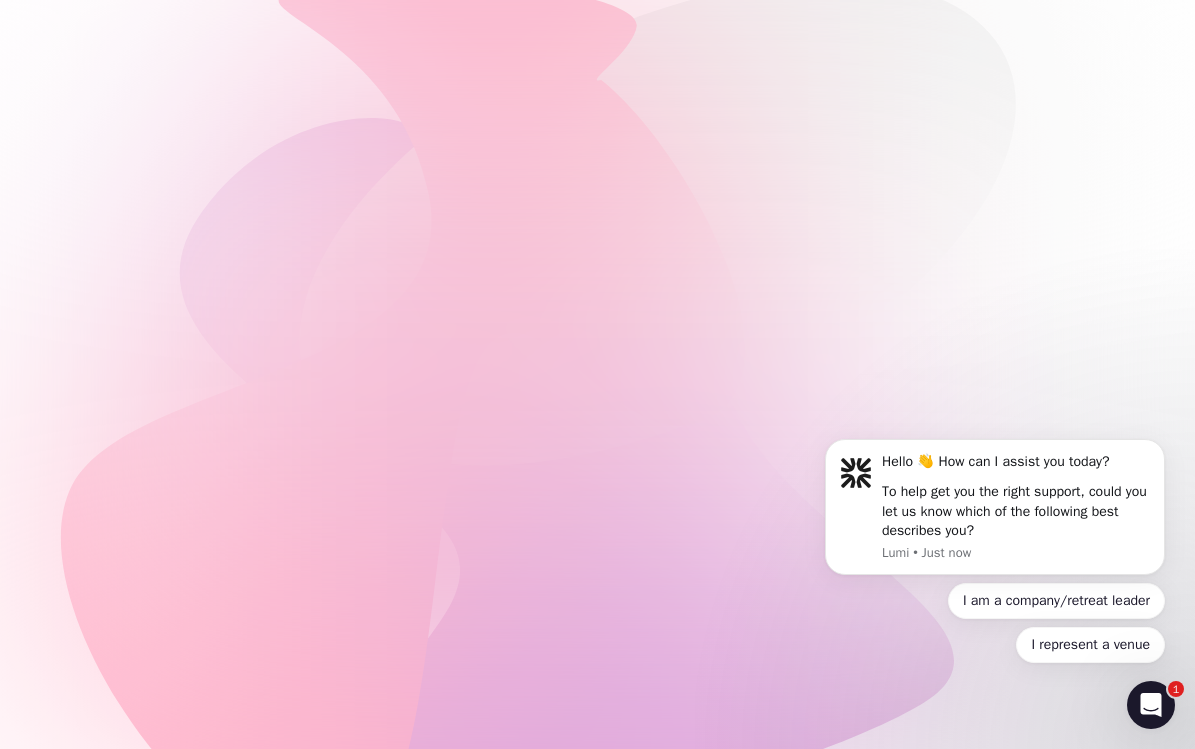 scroll, scrollTop: 0, scrollLeft: 0, axis: both 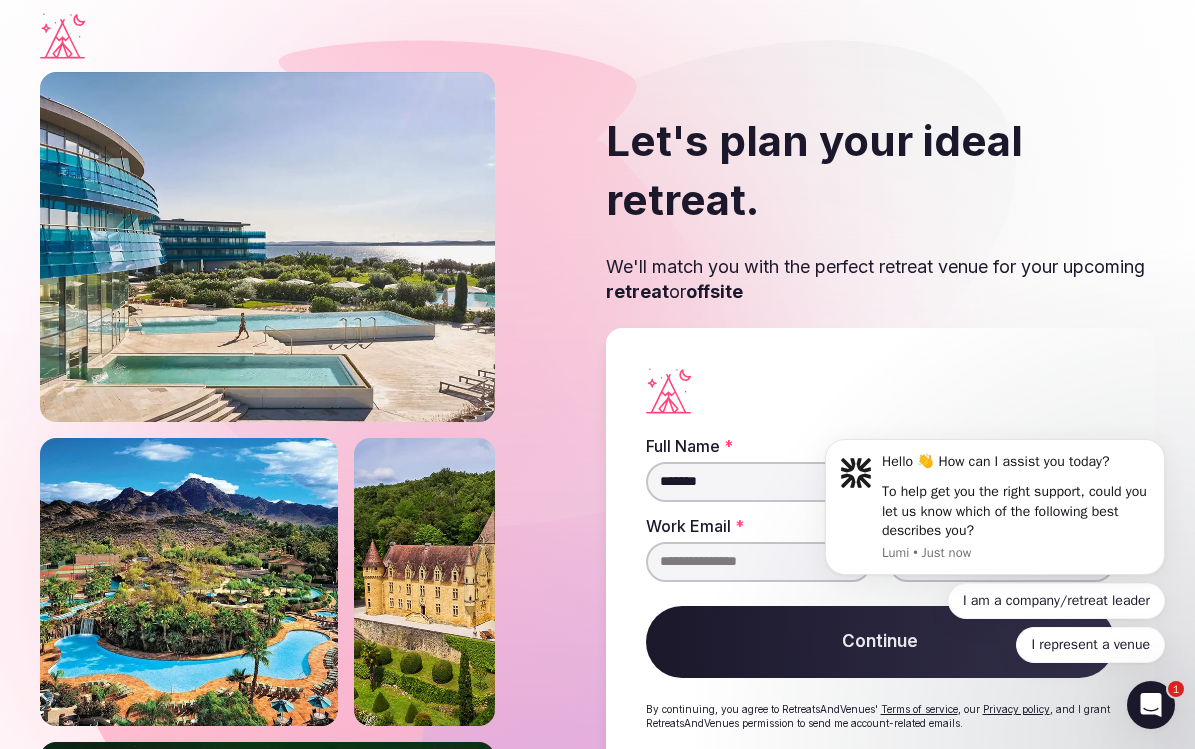 type on "*******" 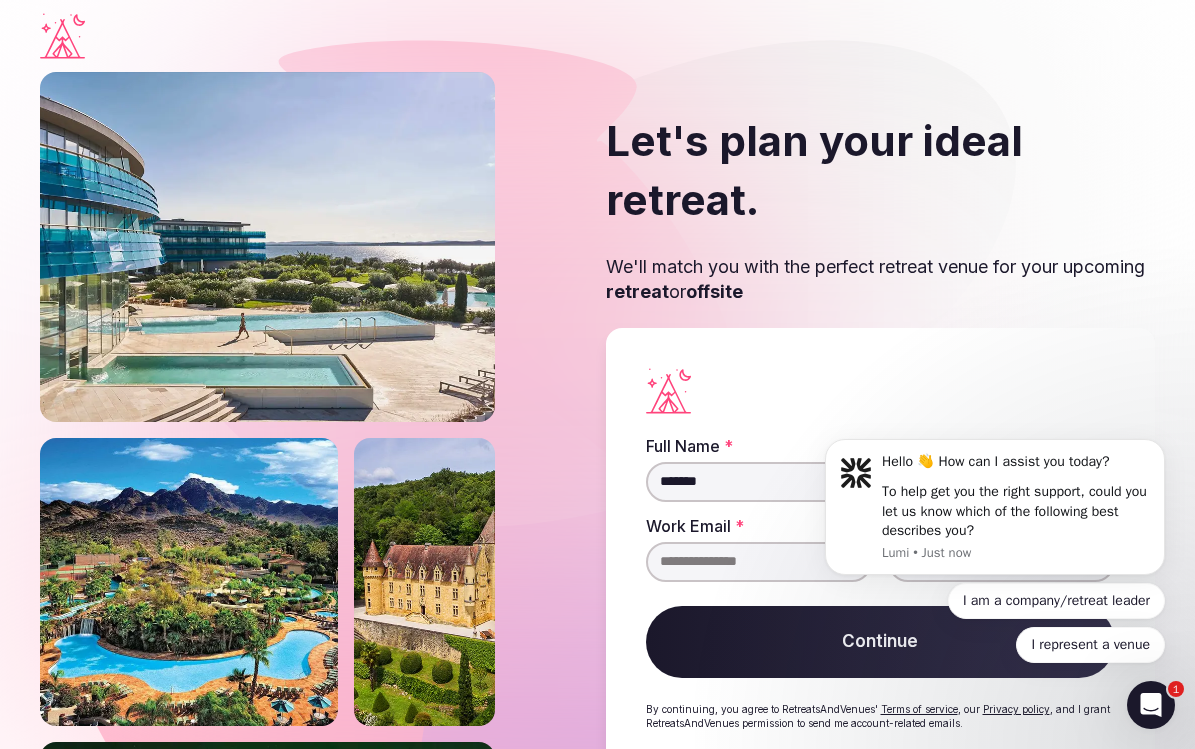click on "Hello 👋 How can I assist you today?   To help get you the right support, could you let us know which of the following best describes you? Lumi • Just now I am a company/retreat leader I represent a venue" at bounding box center (995, 513) 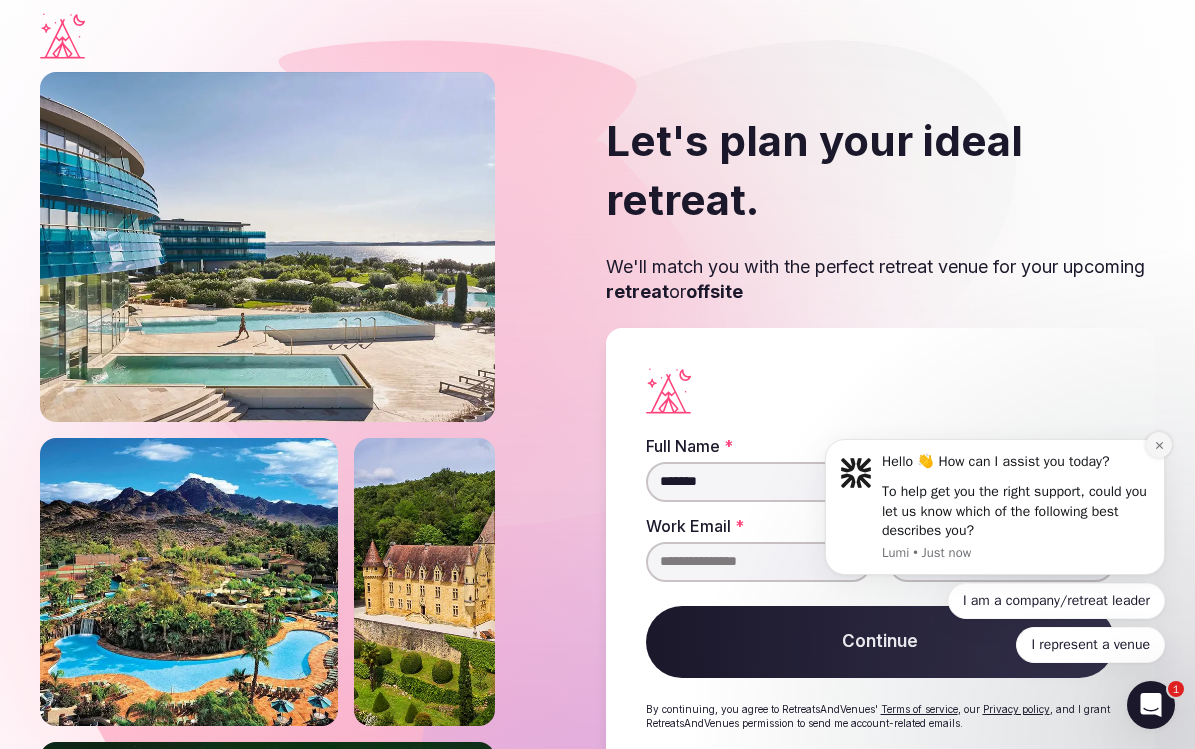 click at bounding box center (1159, 445) 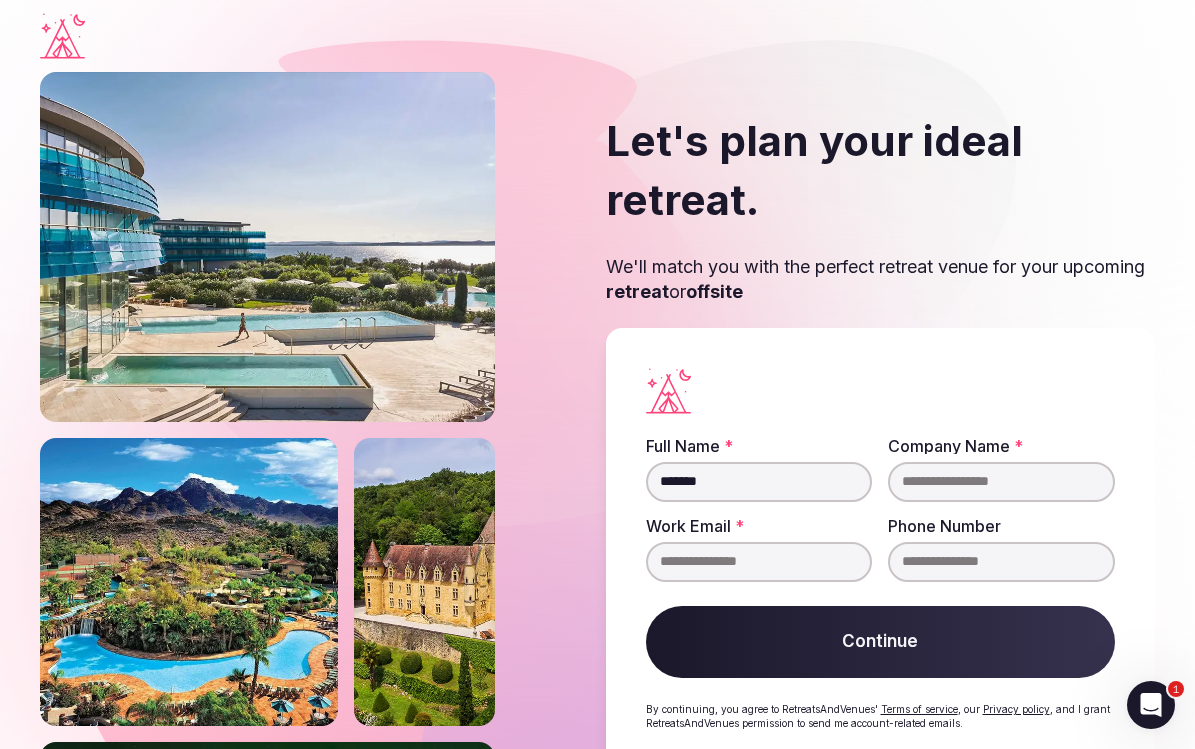 click on "Company Name *" at bounding box center [1001, 482] 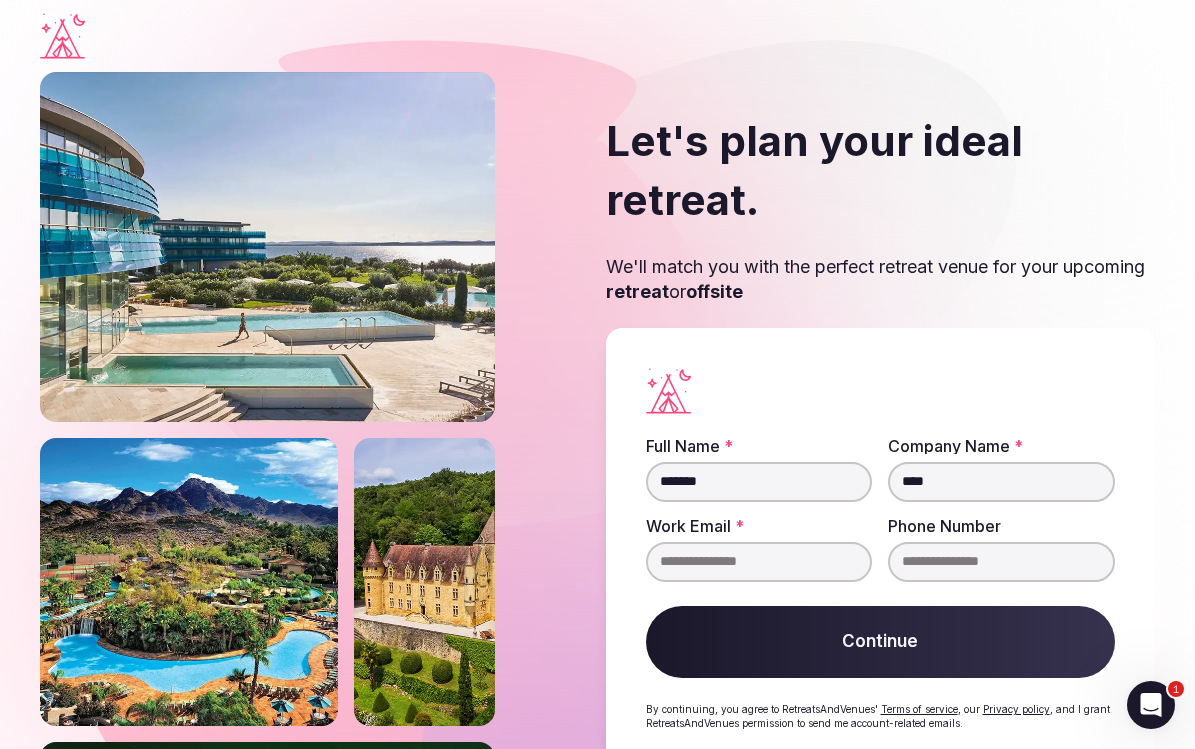 type on "****" 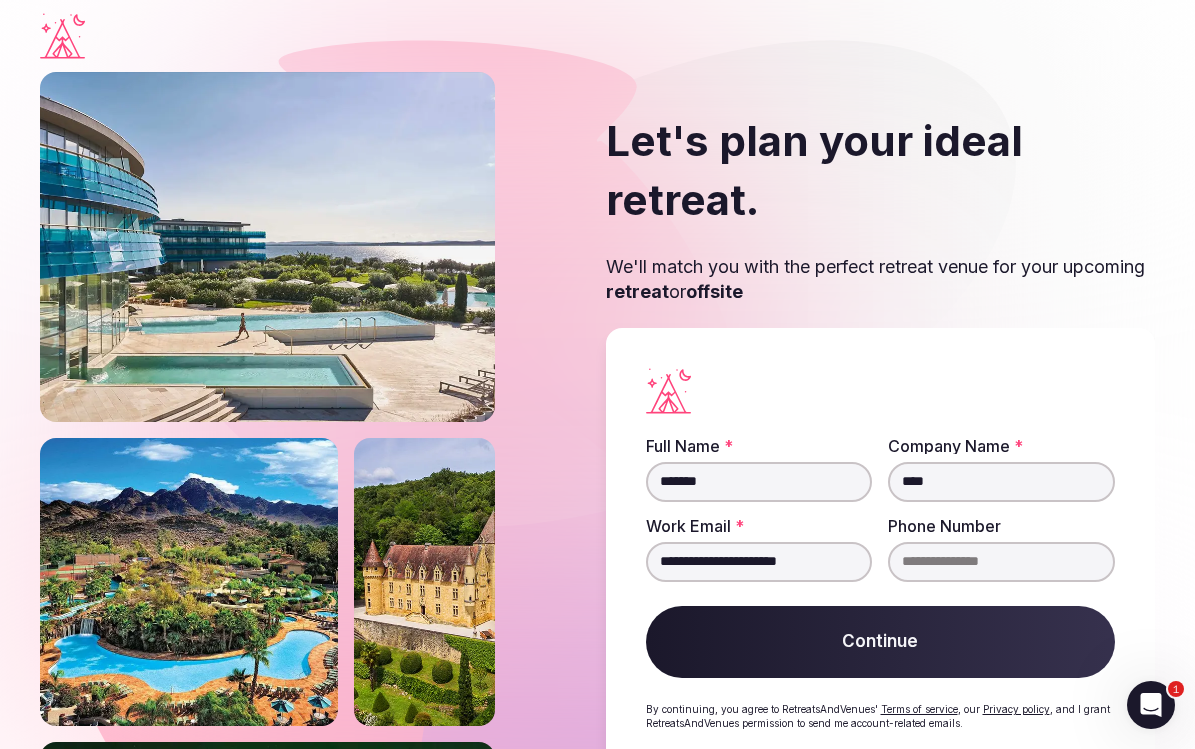 type on "**********" 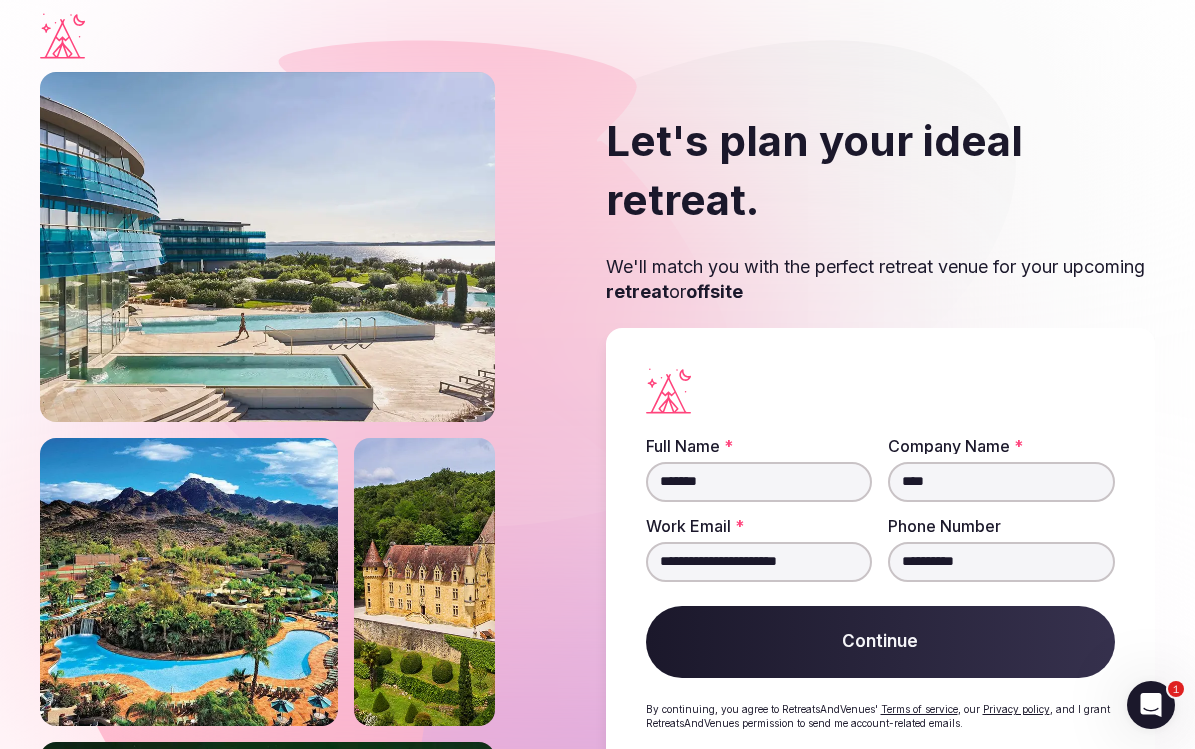 type on "**********" 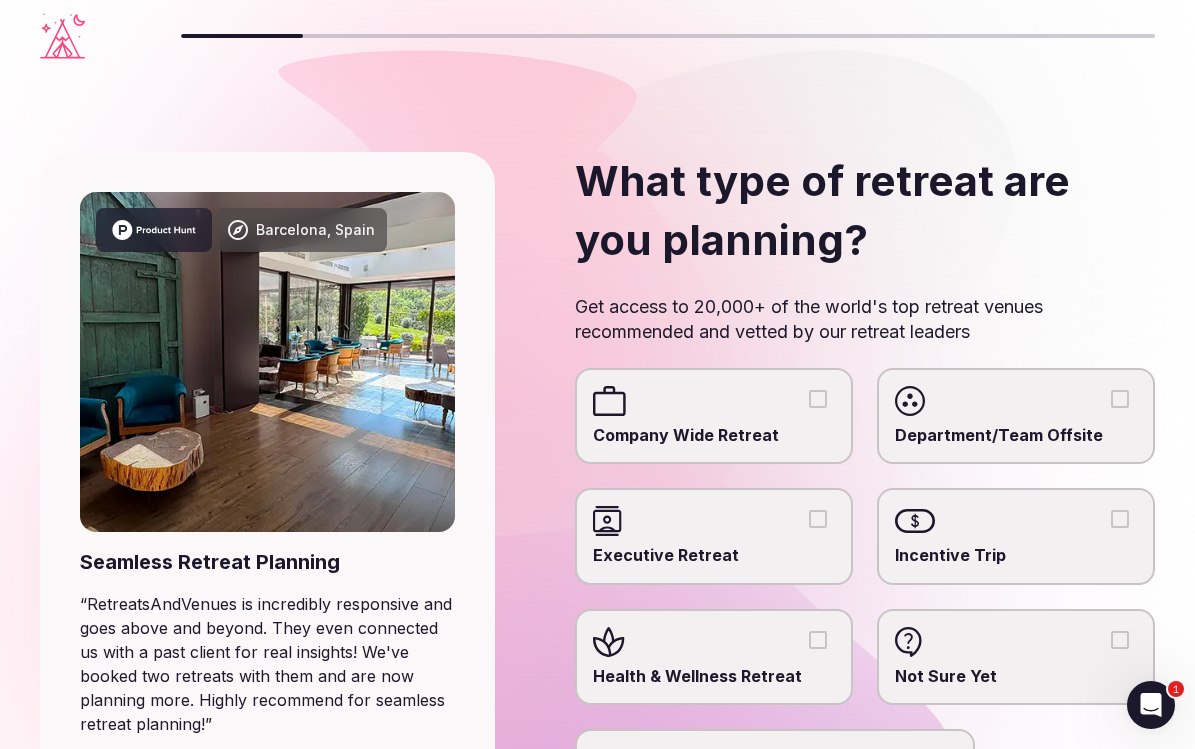 click on "What type of retreat are you planning? Get access to 20,000+ of the world's top retreat venues recommended and vetted by our retreat leaders Company Wide Retreat Department/Team Offsite Executive Retreat Incentive Trip Health & Wellness Retreat Not Sure Yet Back Next Skip" at bounding box center [833, 531] 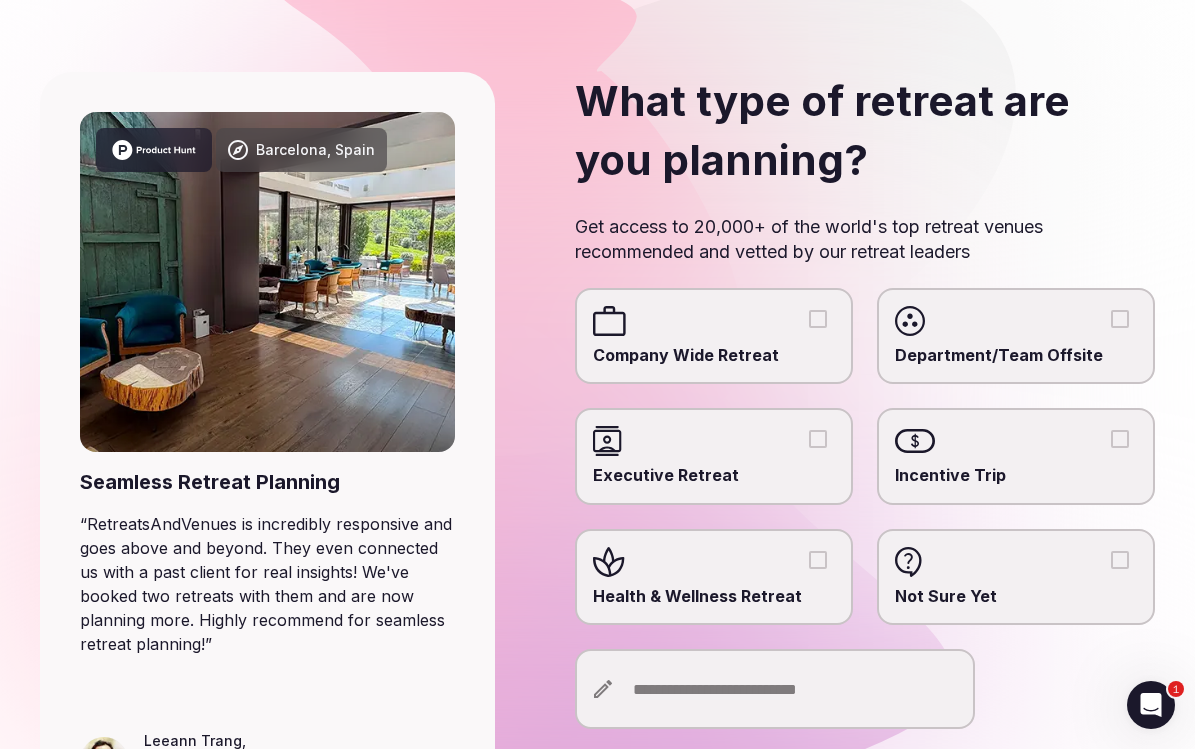 scroll, scrollTop: 120, scrollLeft: 0, axis: vertical 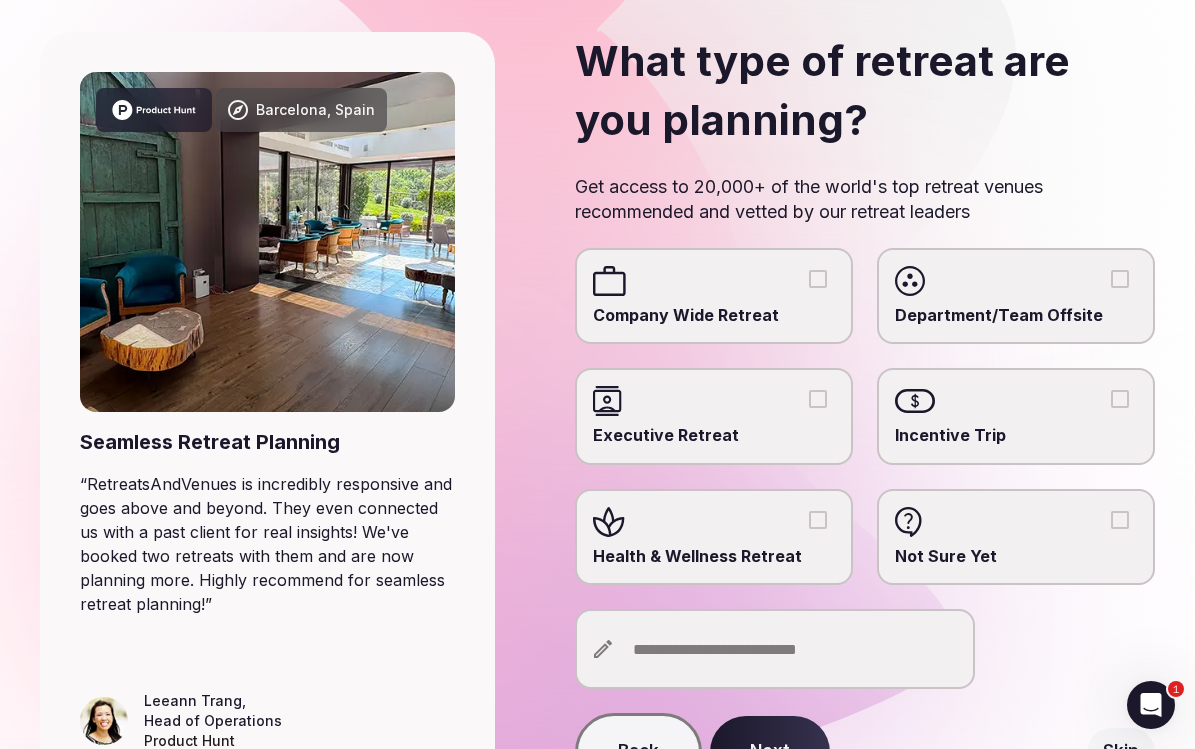 click on "Company Wide Retreat" at bounding box center (714, 296) 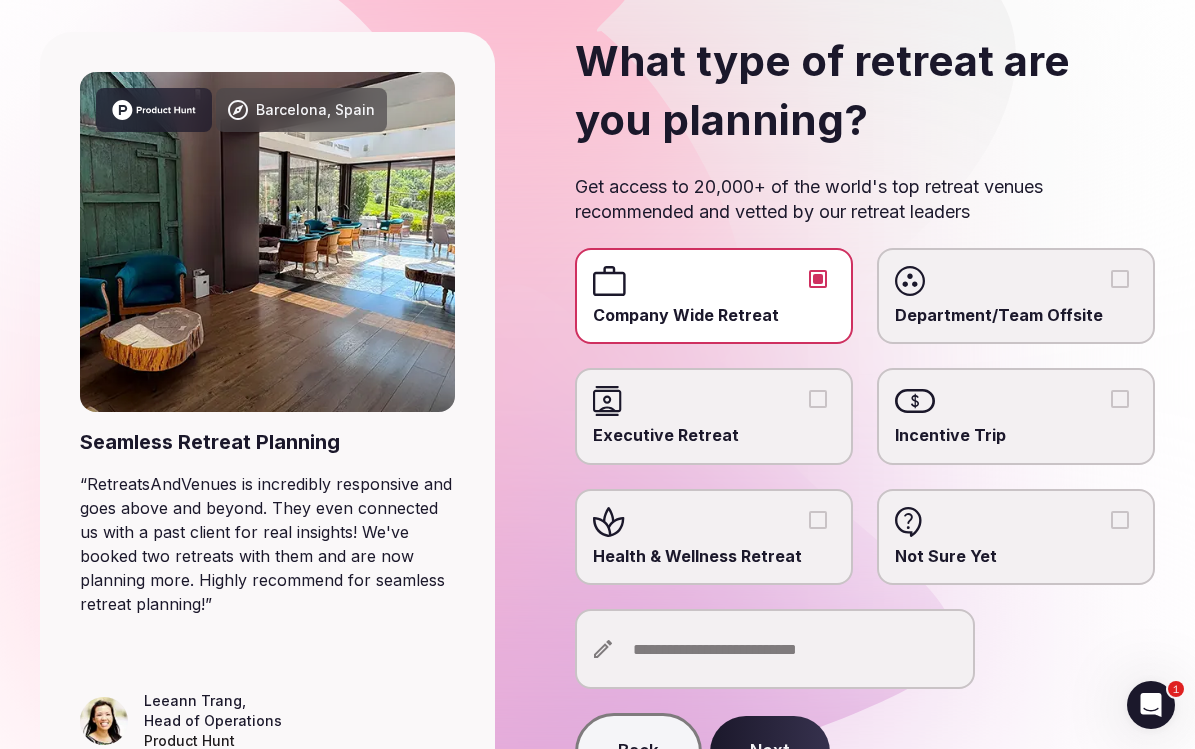 click at bounding box center [714, 281] 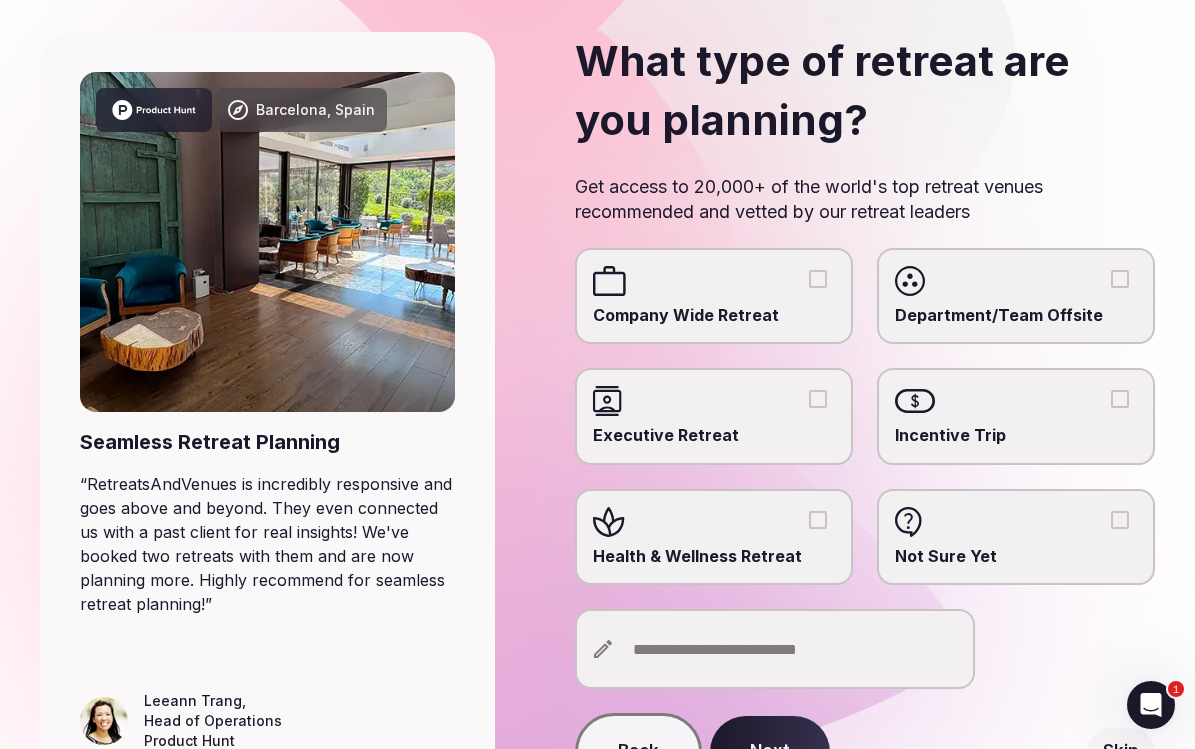 click at bounding box center [714, 522] 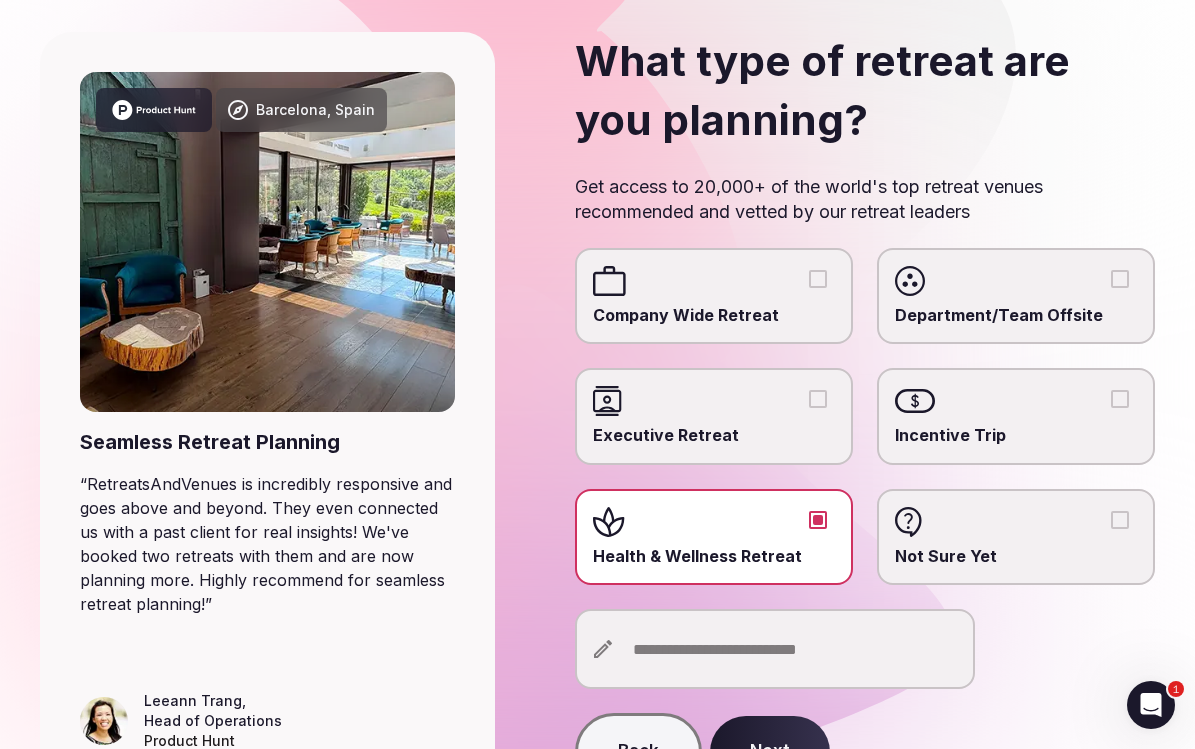 click at bounding box center [714, 281] 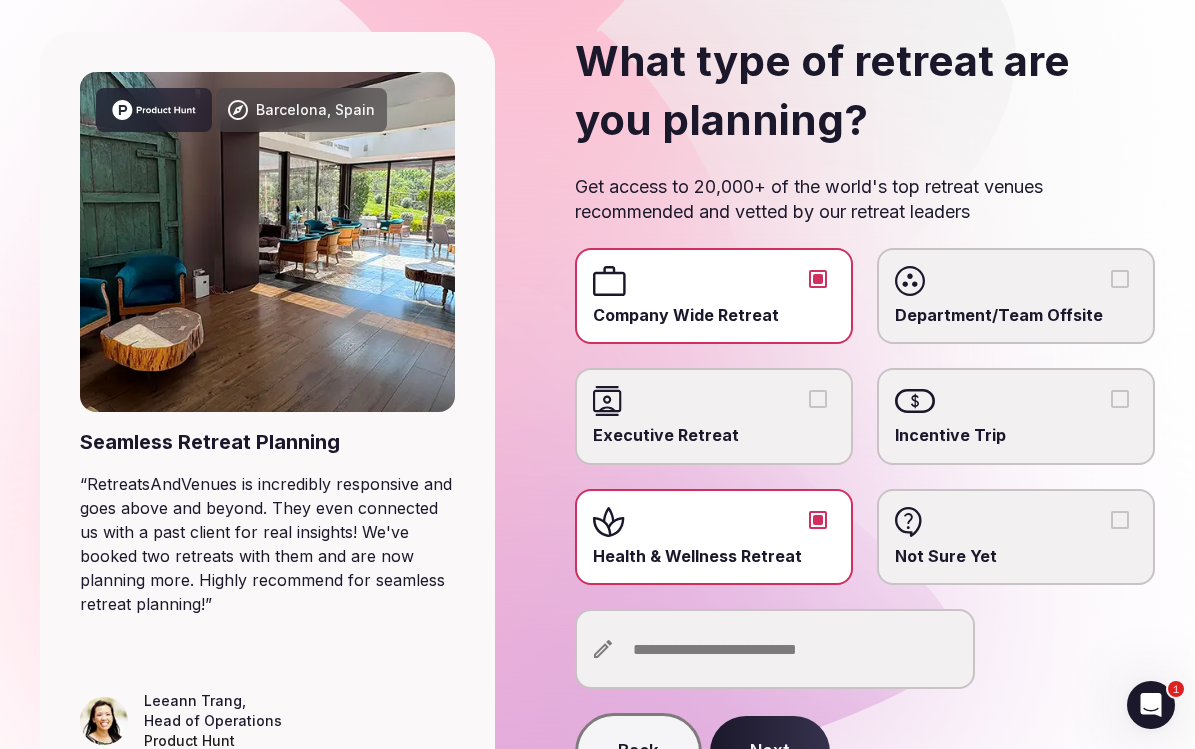 click at bounding box center (865, 649) 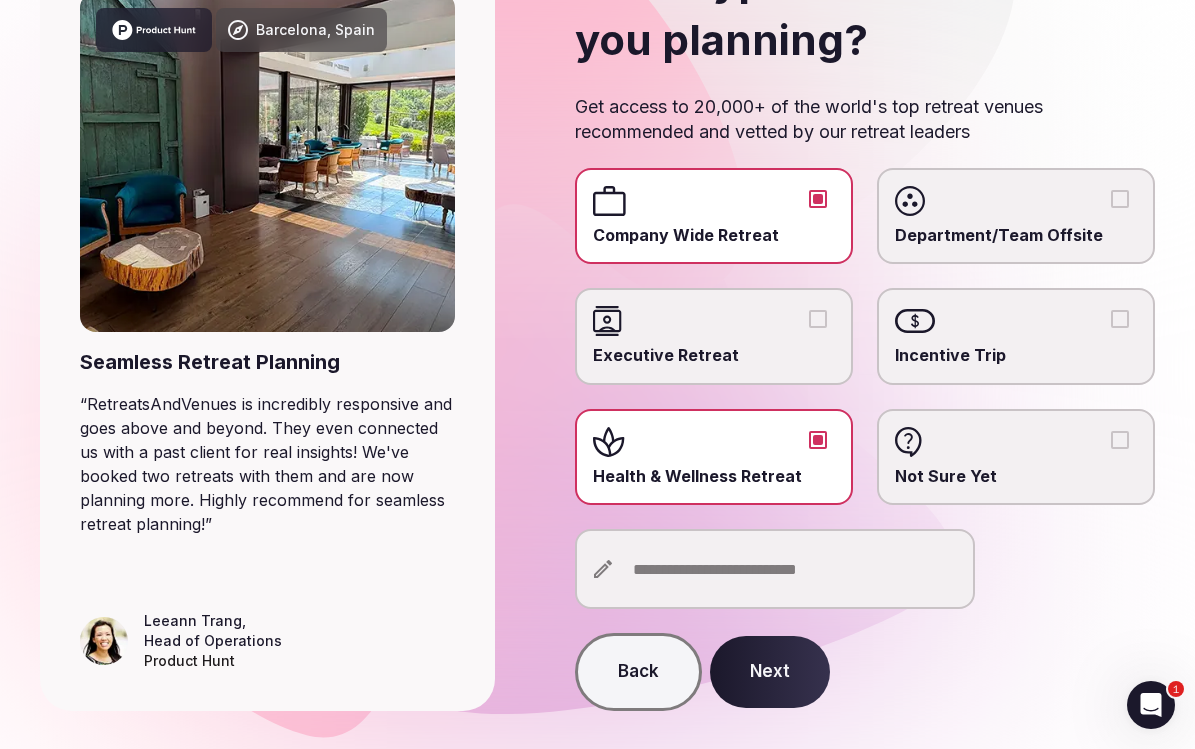 scroll, scrollTop: 238, scrollLeft: 0, axis: vertical 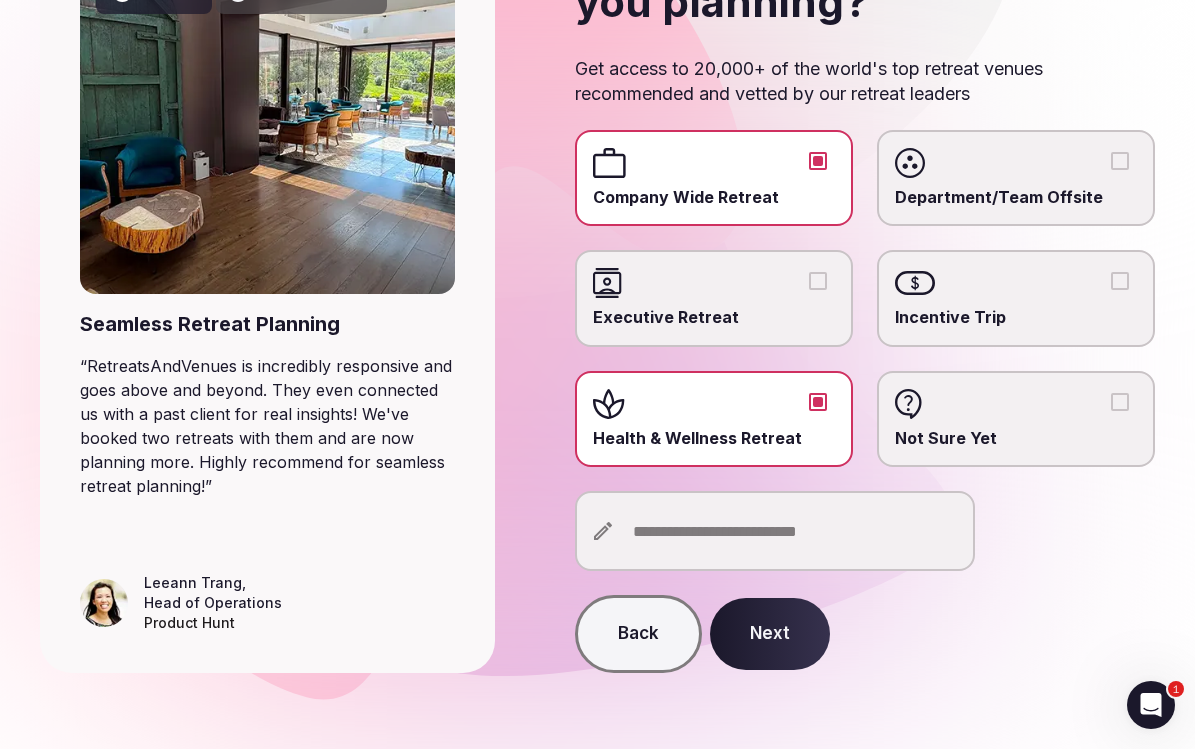 click at bounding box center (775, 531) 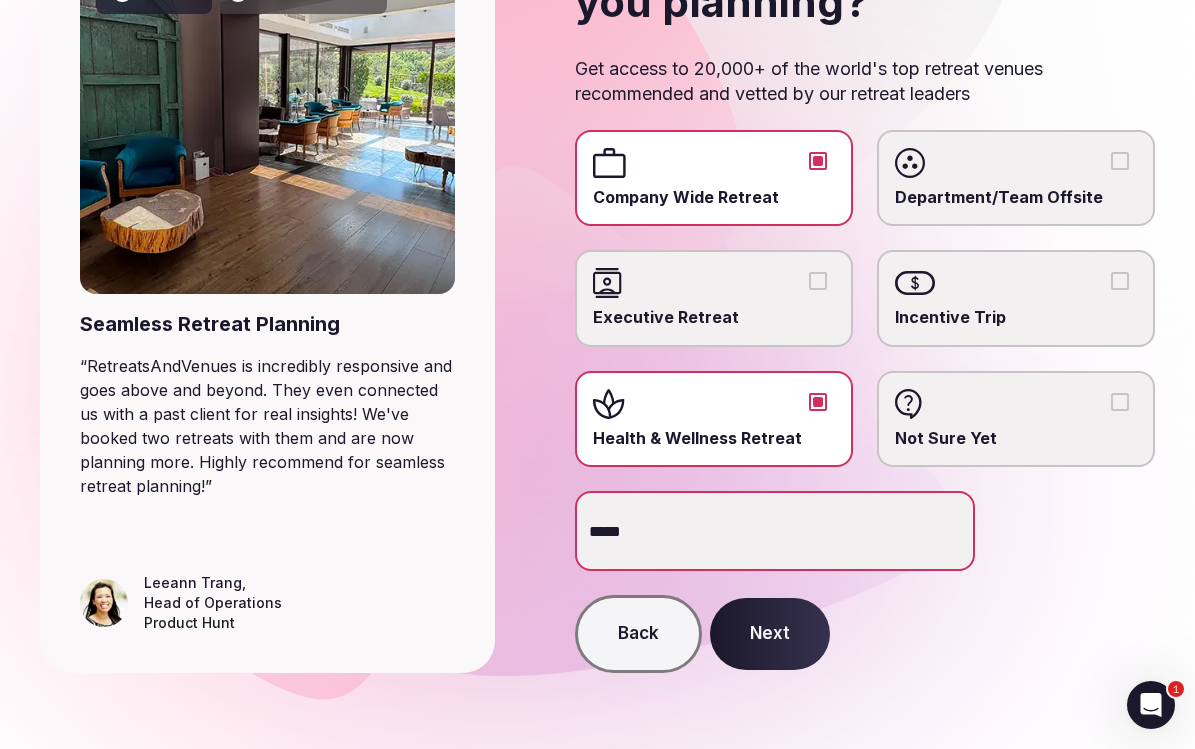 type on "*****" 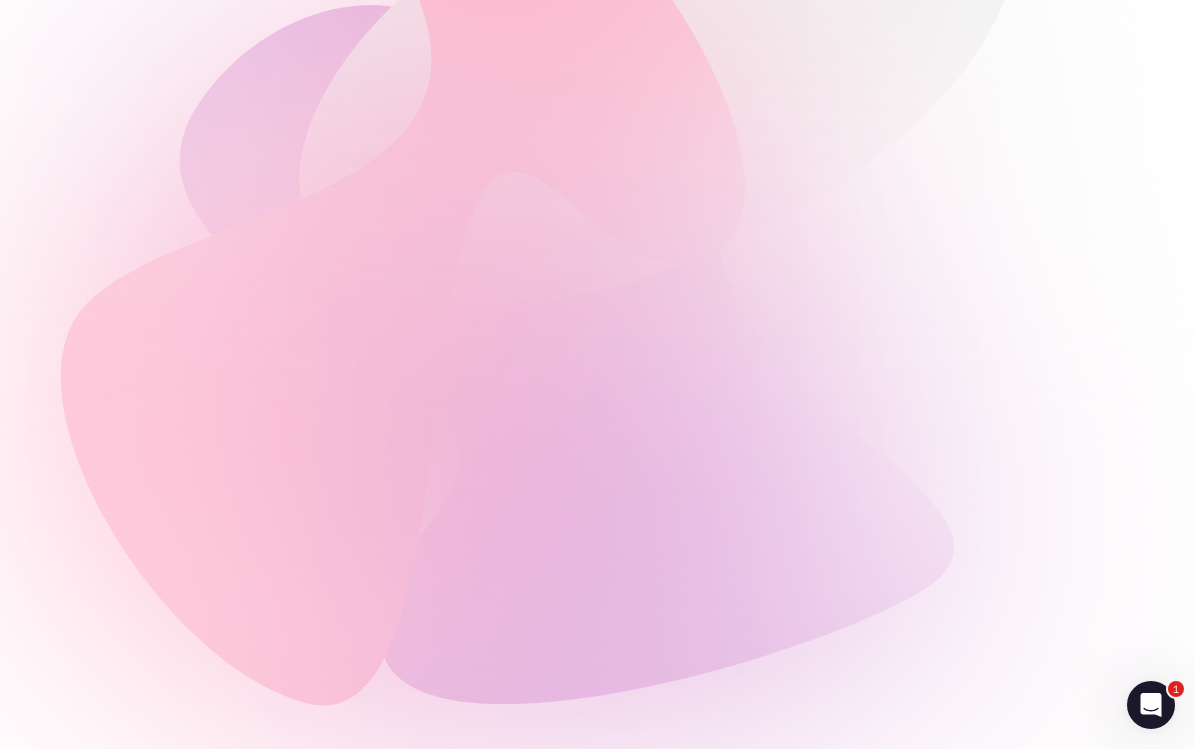 scroll, scrollTop: 0, scrollLeft: 0, axis: both 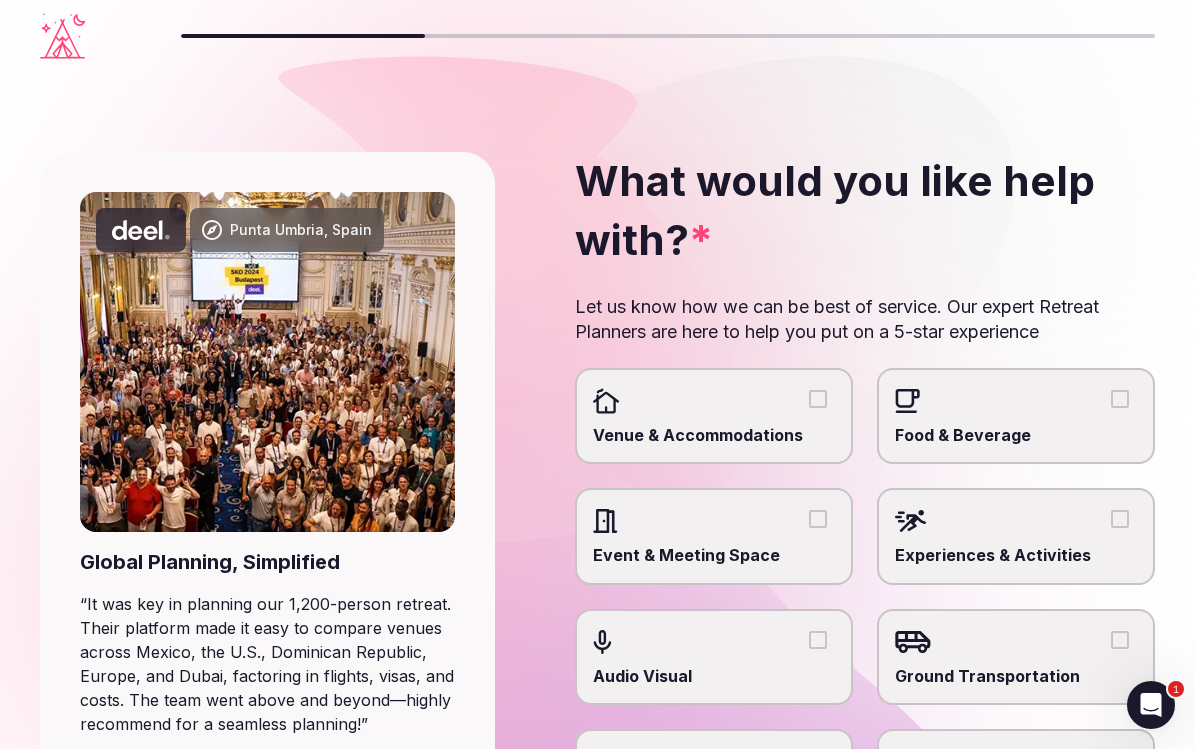 click on "What would you like help with? *" at bounding box center [865, 211] 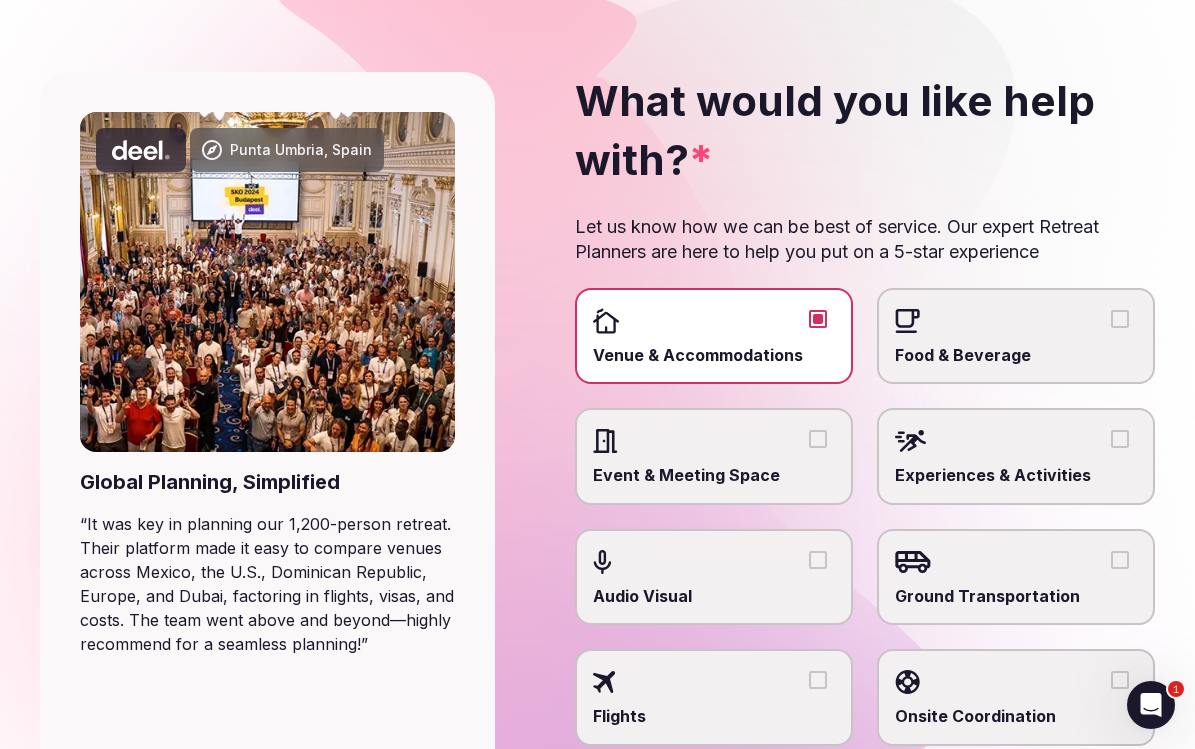 scroll, scrollTop: 120, scrollLeft: 0, axis: vertical 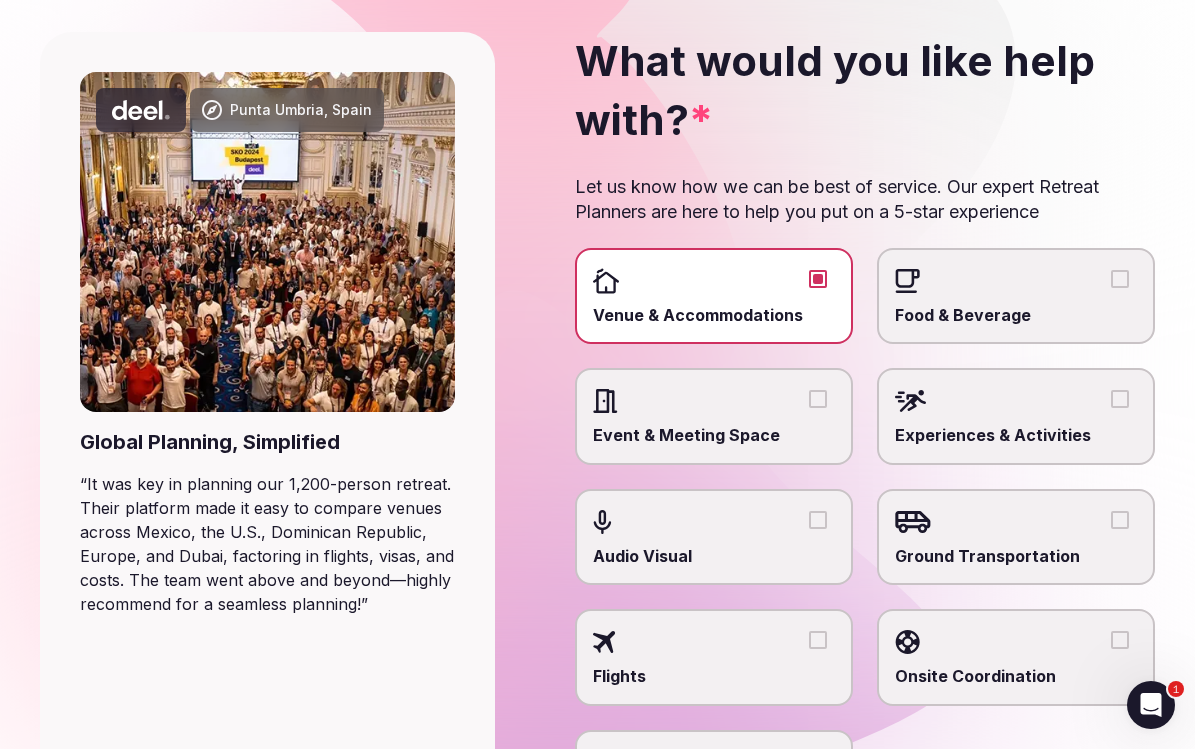 click on "Experiences & Activities" at bounding box center (1016, 435) 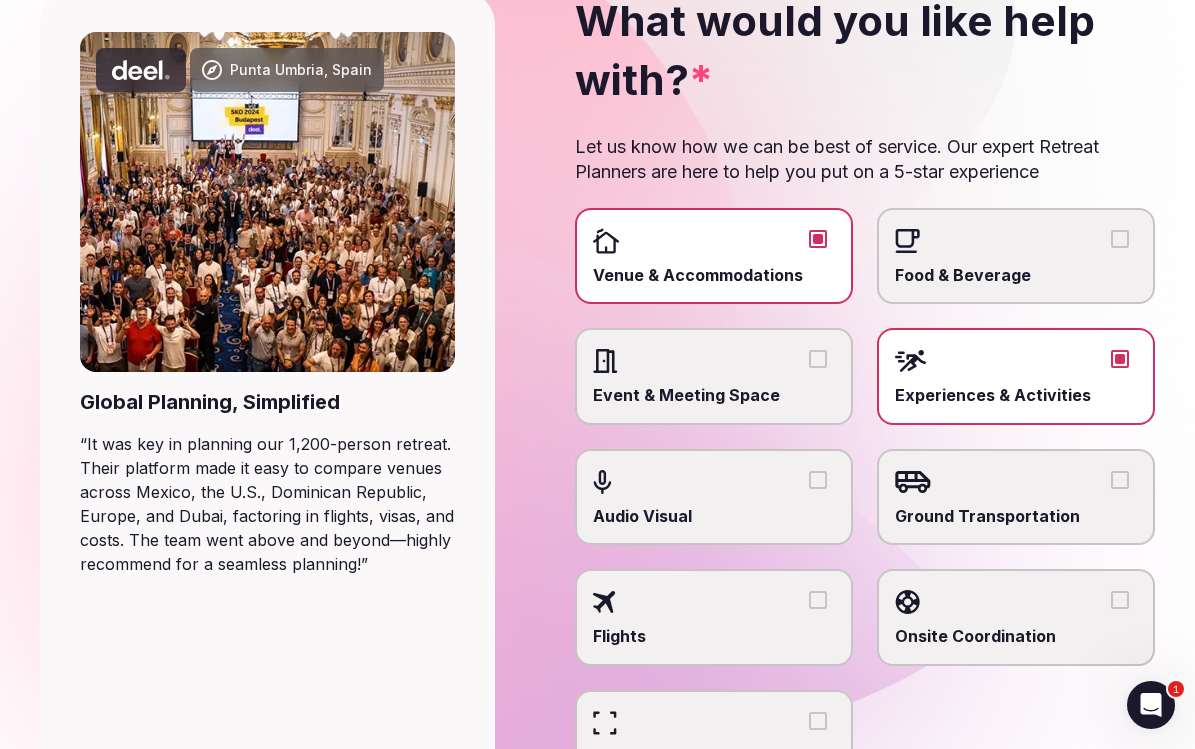 scroll, scrollTop: 200, scrollLeft: 0, axis: vertical 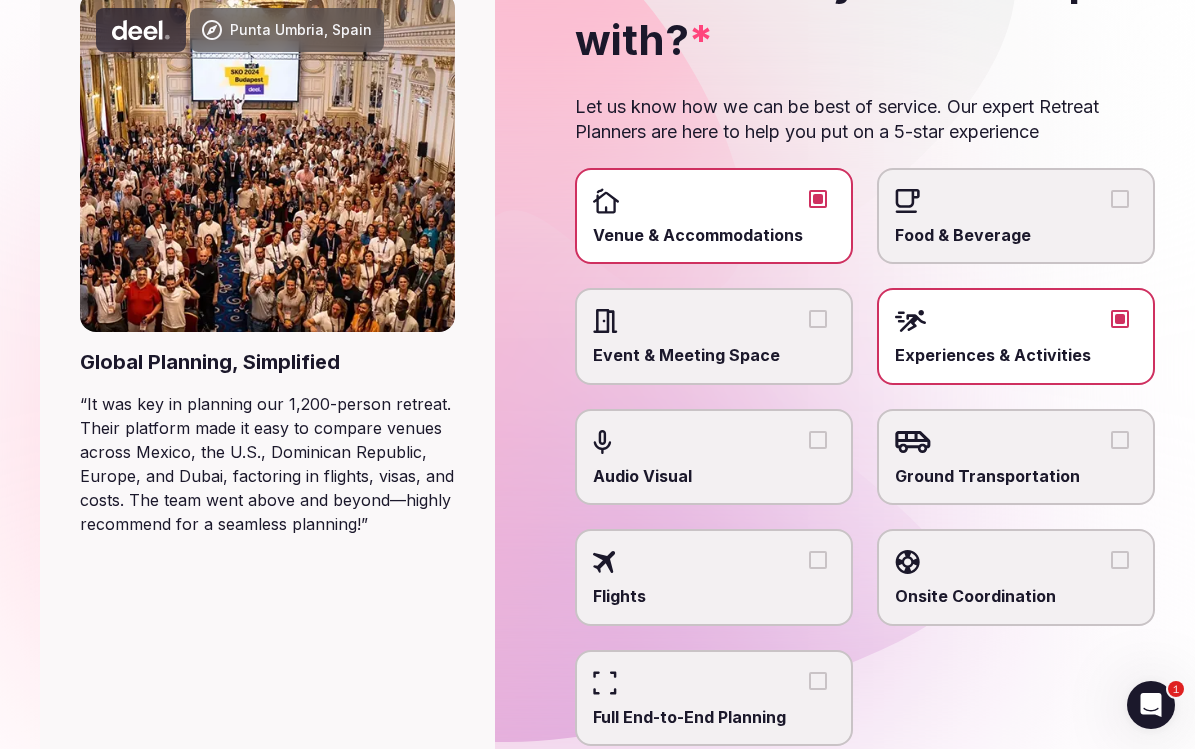 click at bounding box center (1016, 442) 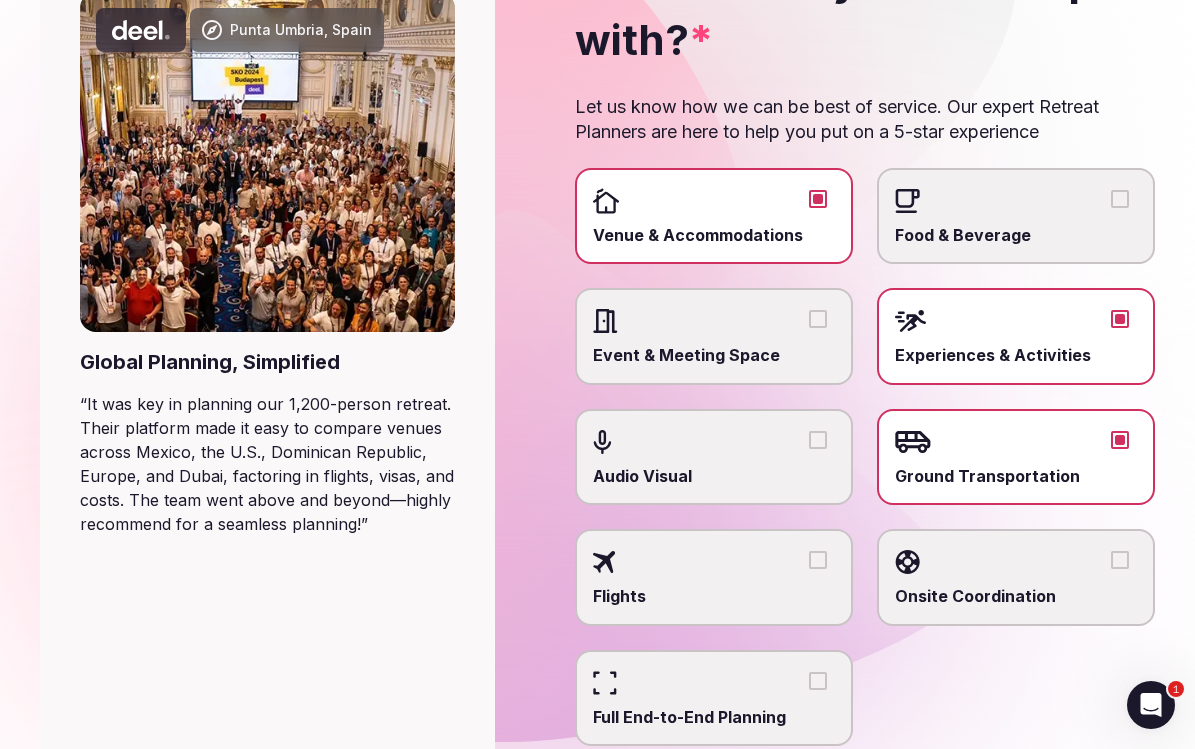scroll, scrollTop: 240, scrollLeft: 0, axis: vertical 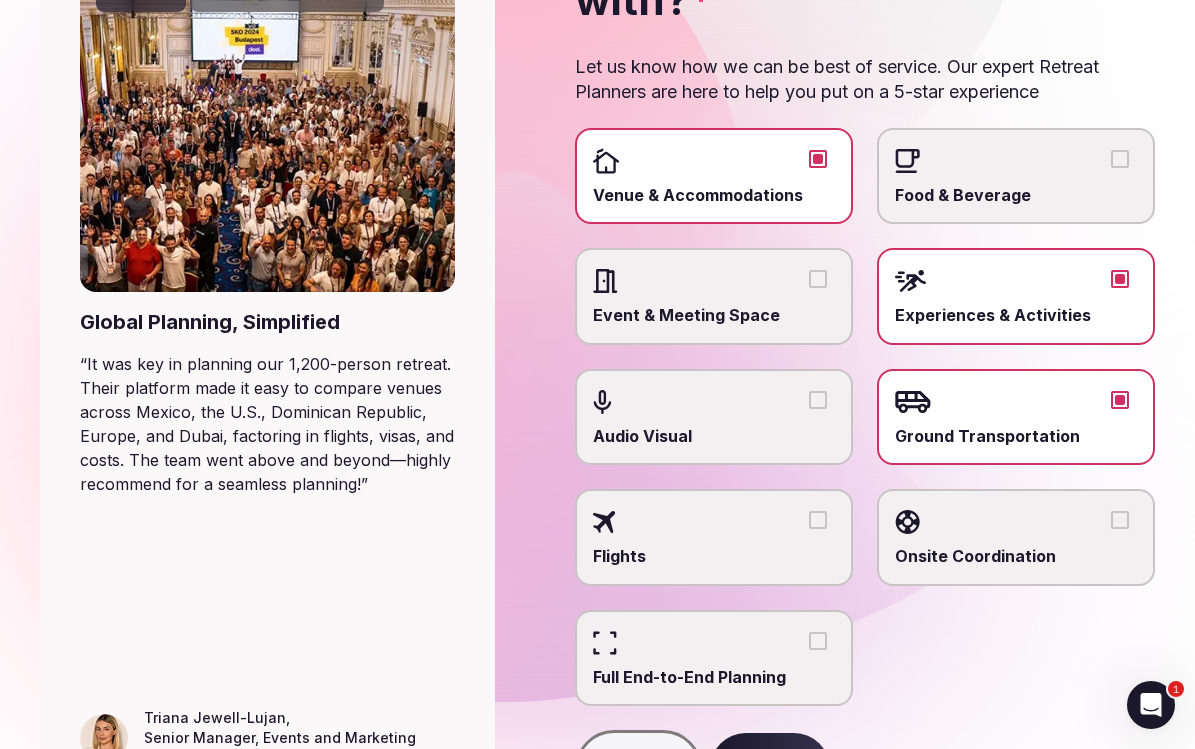 click on "Onsite Coordination" at bounding box center (1016, 537) 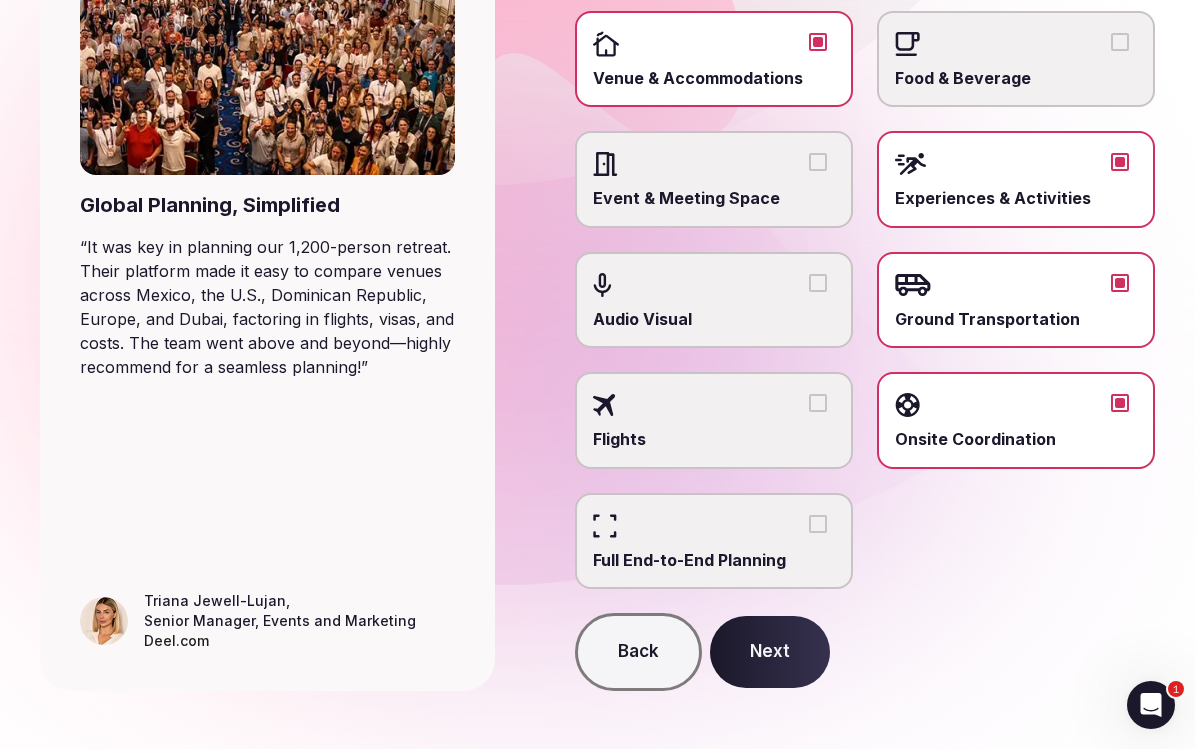 scroll, scrollTop: 360, scrollLeft: 0, axis: vertical 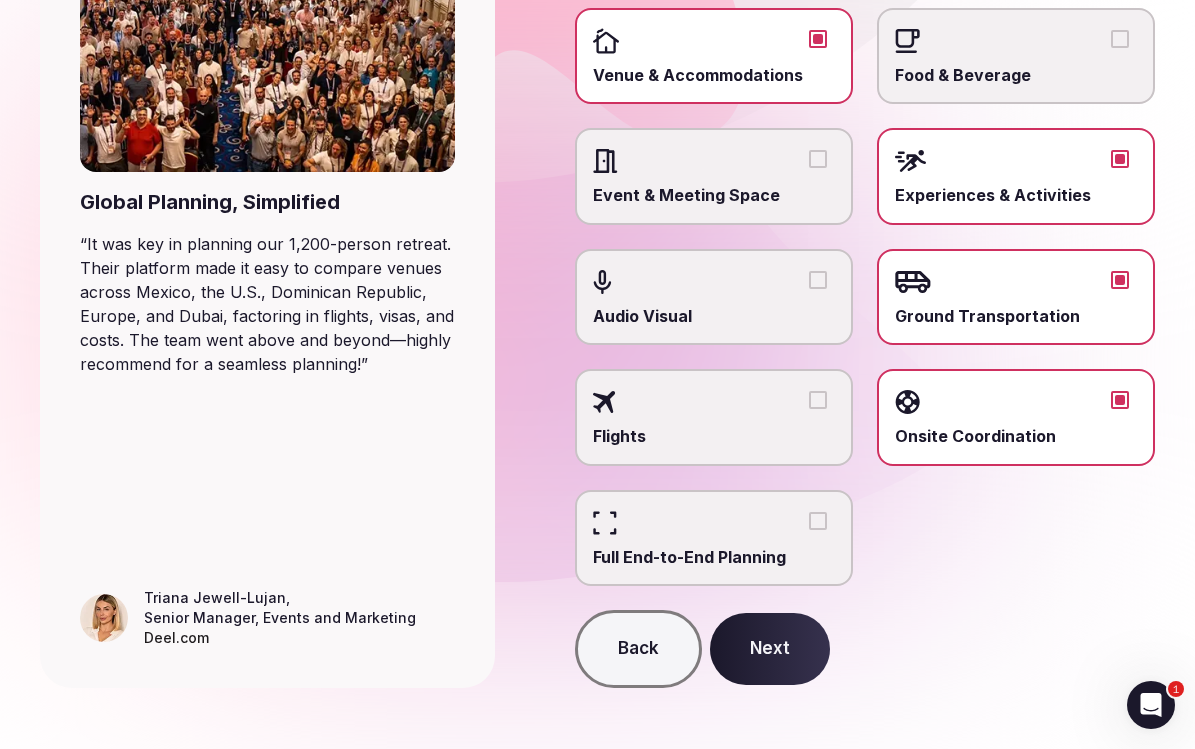 click on "Next" at bounding box center [770, 649] 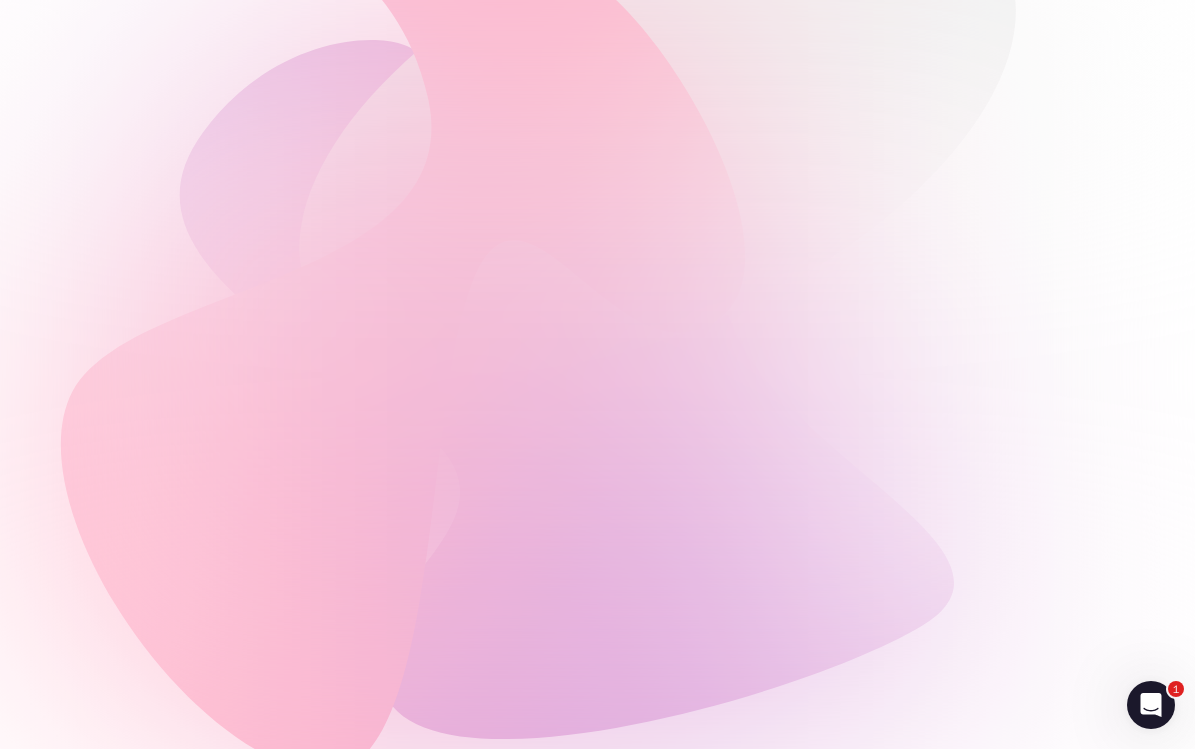 scroll, scrollTop: 0, scrollLeft: 0, axis: both 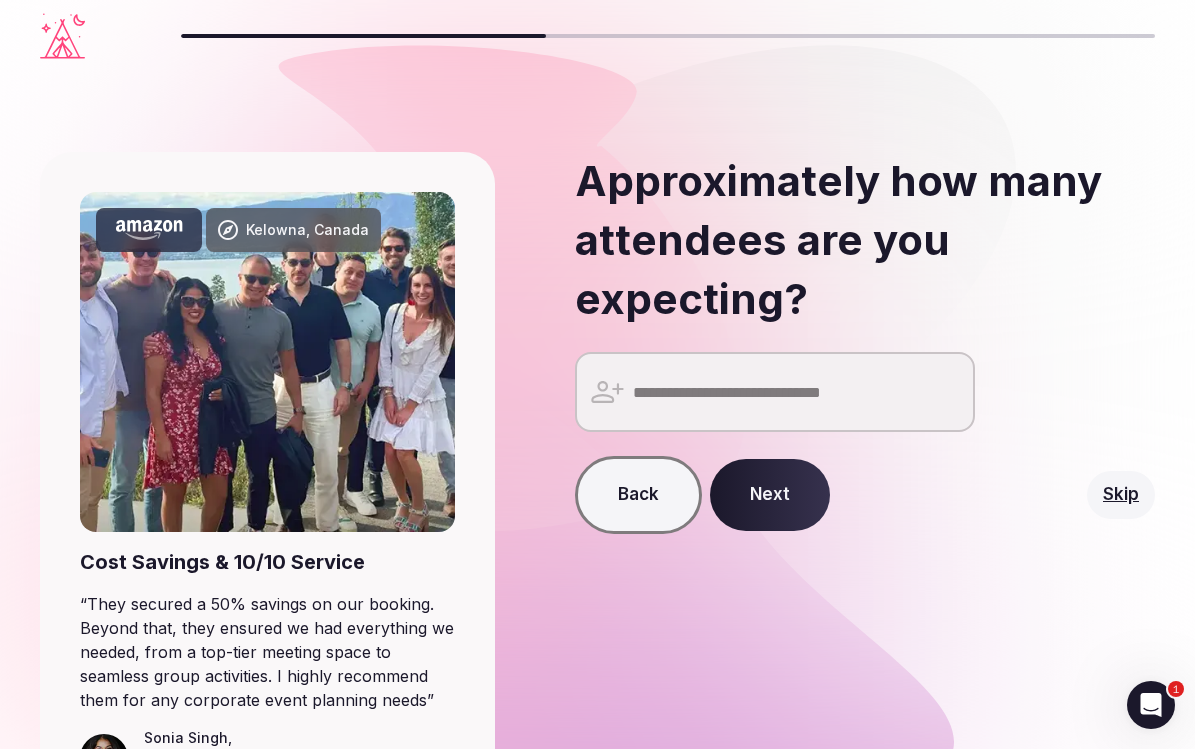 click at bounding box center (775, 392) 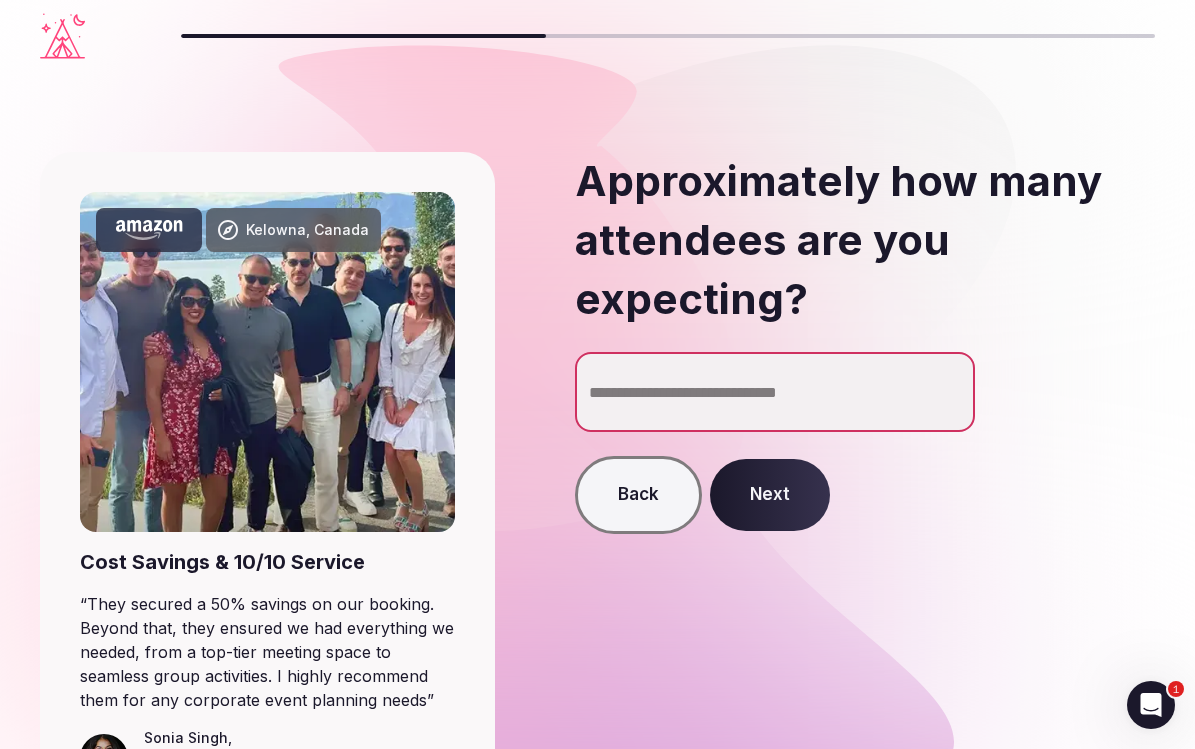 click on "*" at bounding box center [775, 392] 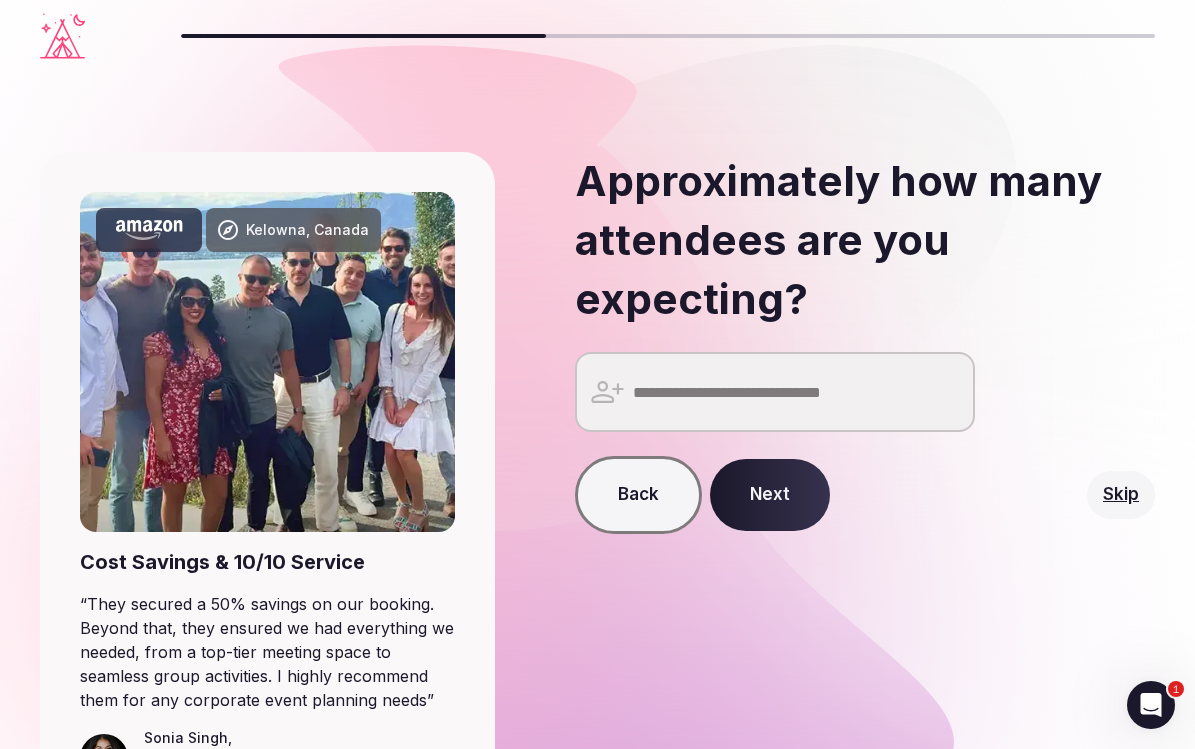 click at bounding box center [775, 392] 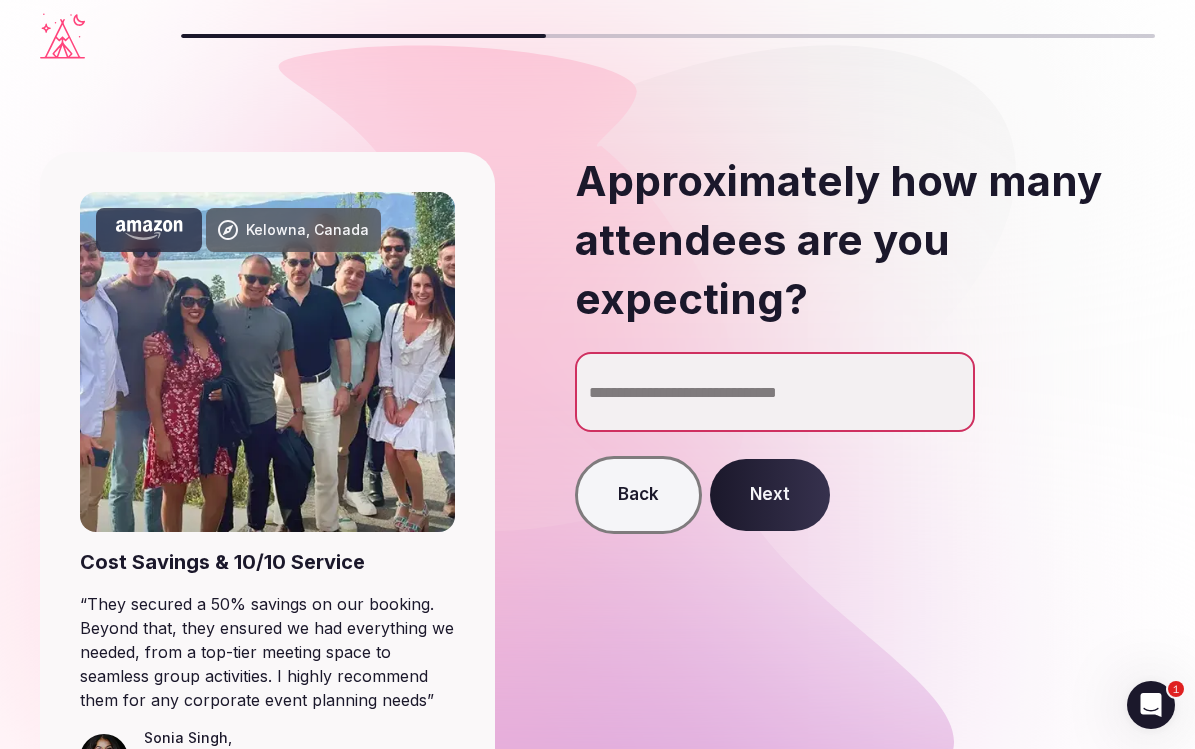 type on "**" 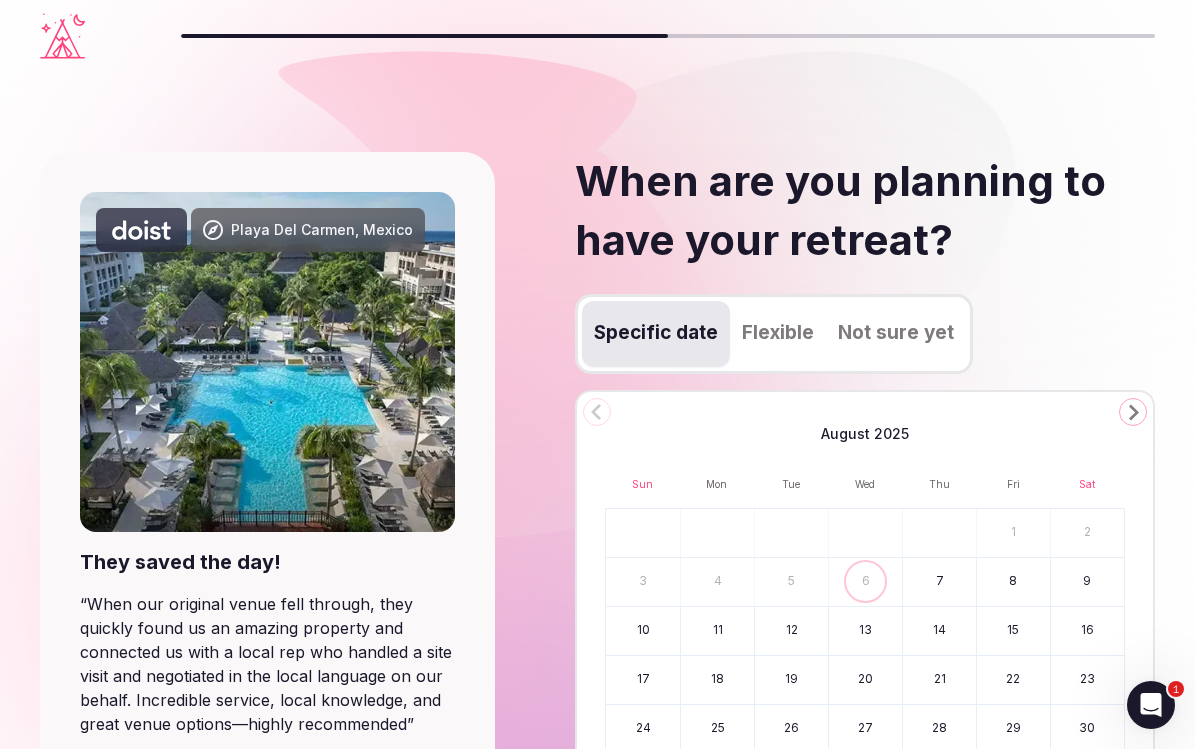 click 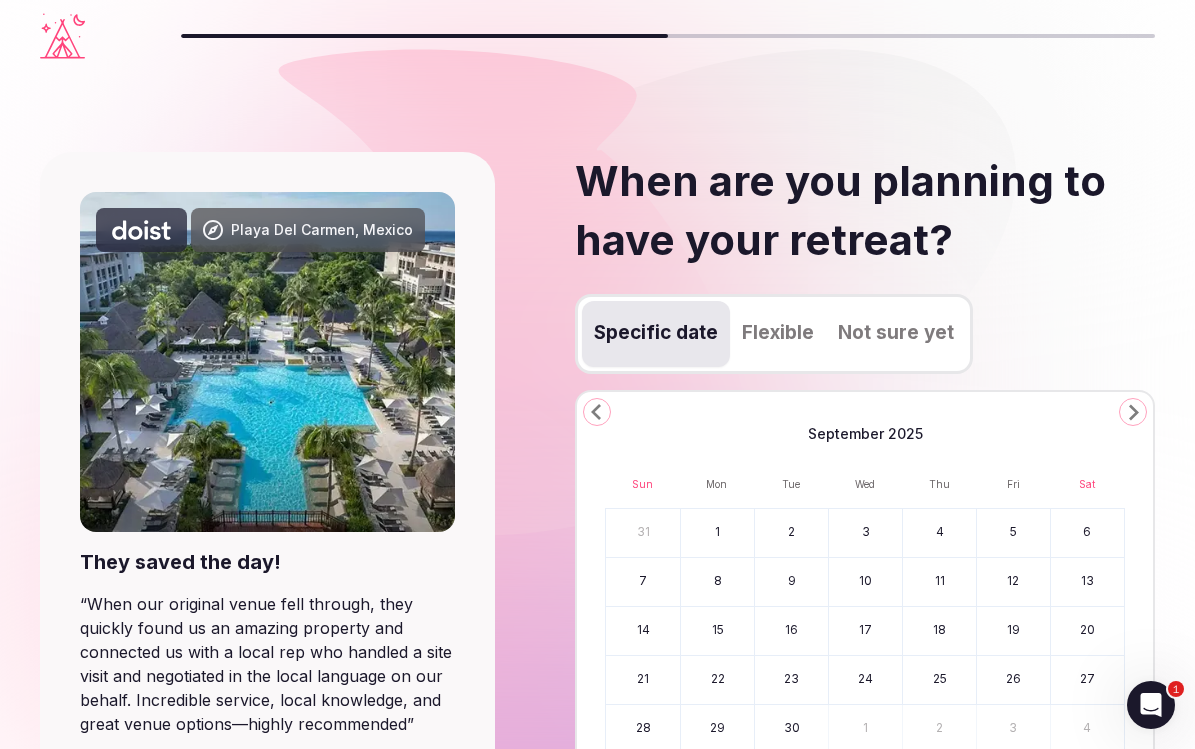 click 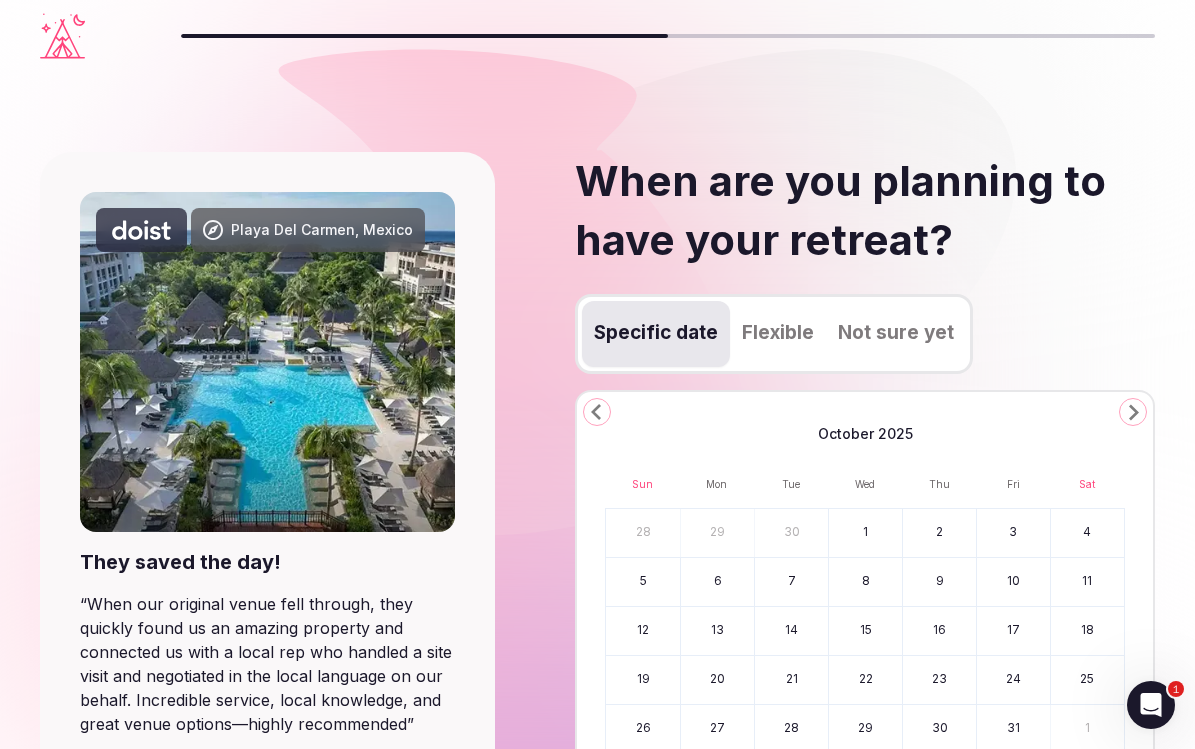 click 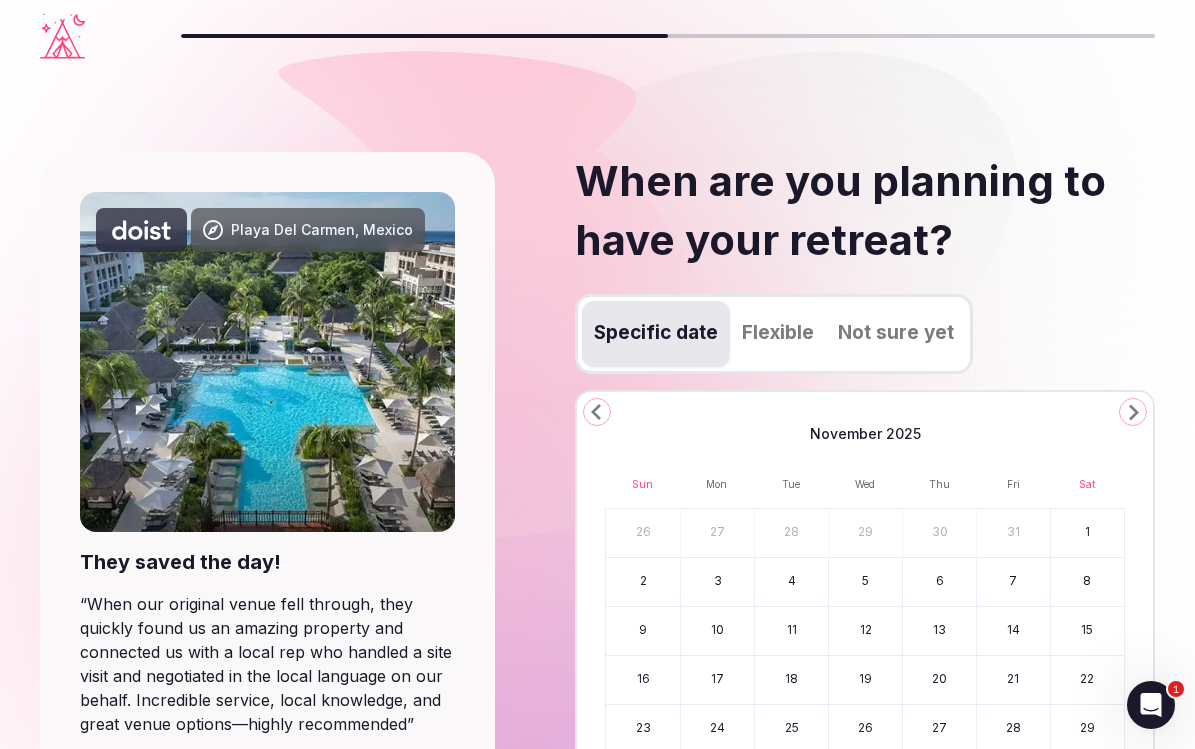 click 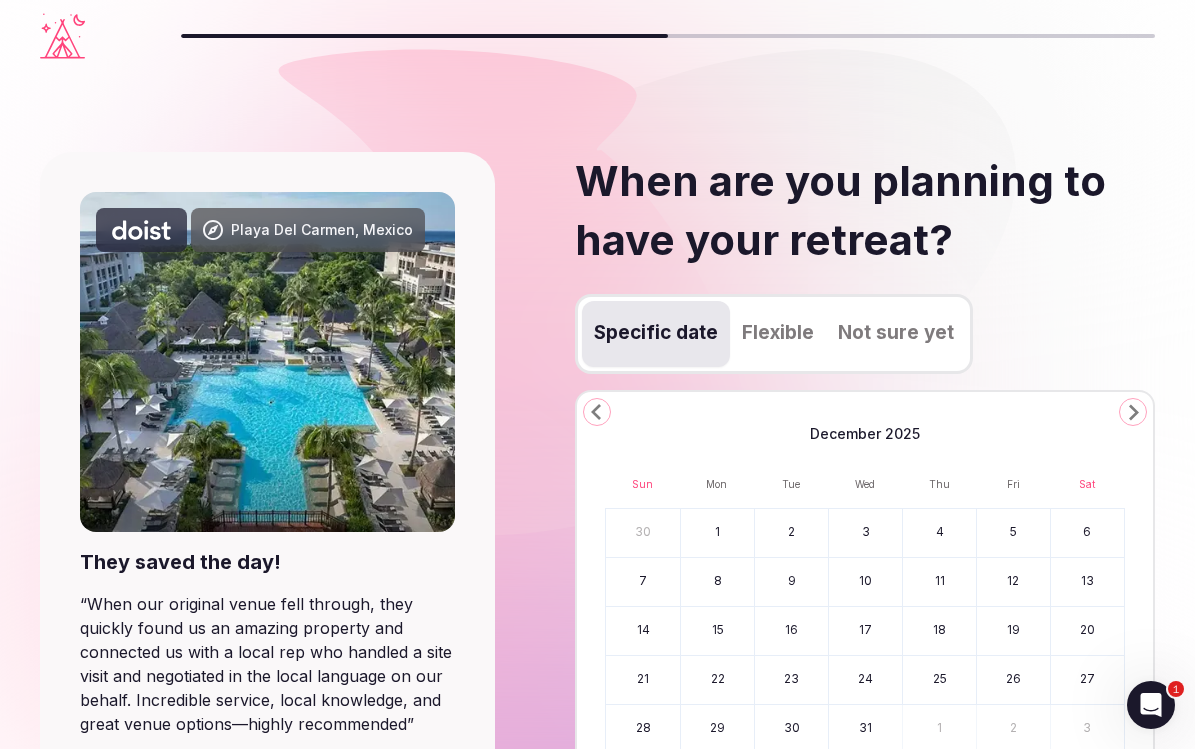 click on "4" at bounding box center [939, 533] 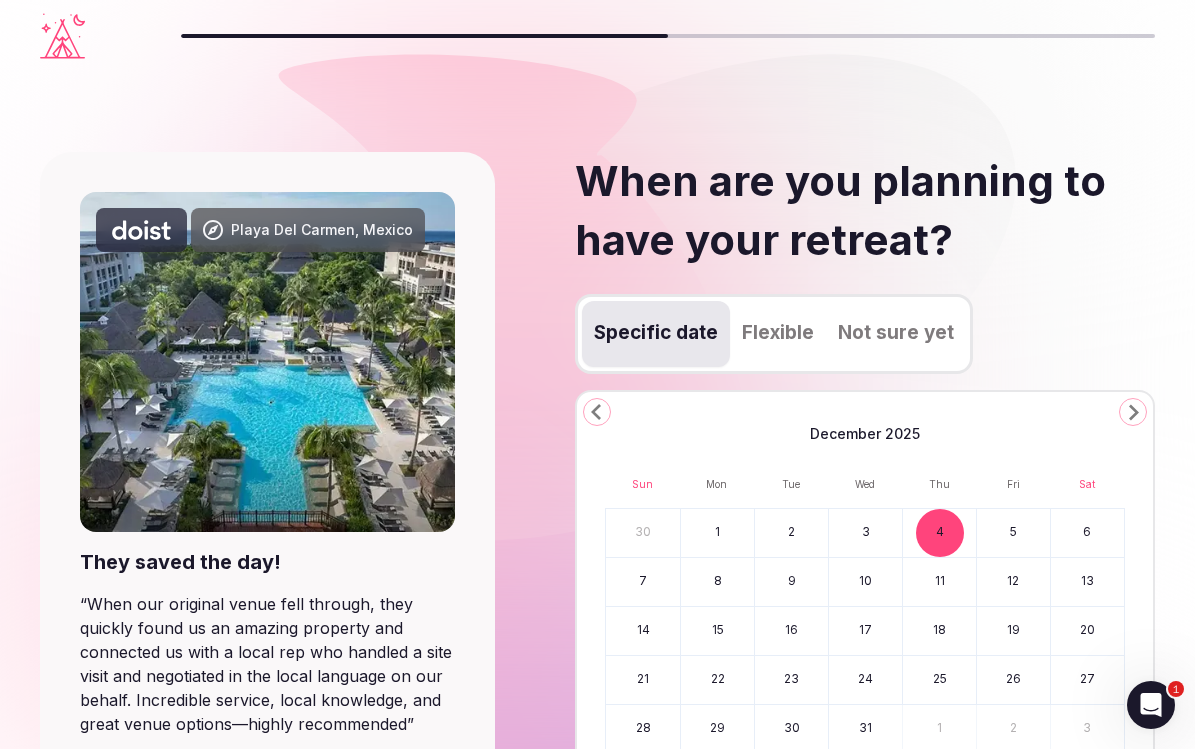 click on "11" at bounding box center (939, 582) 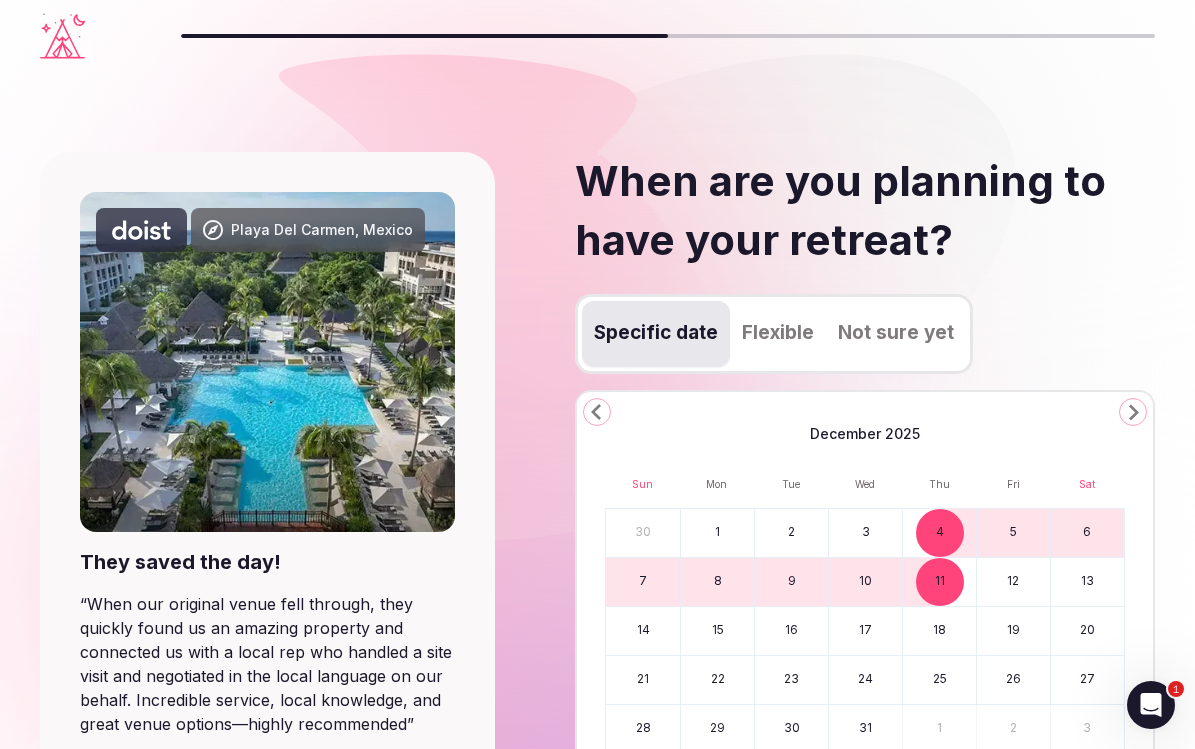 click on "Specific date Flexible Not sure yet" at bounding box center [865, 342] 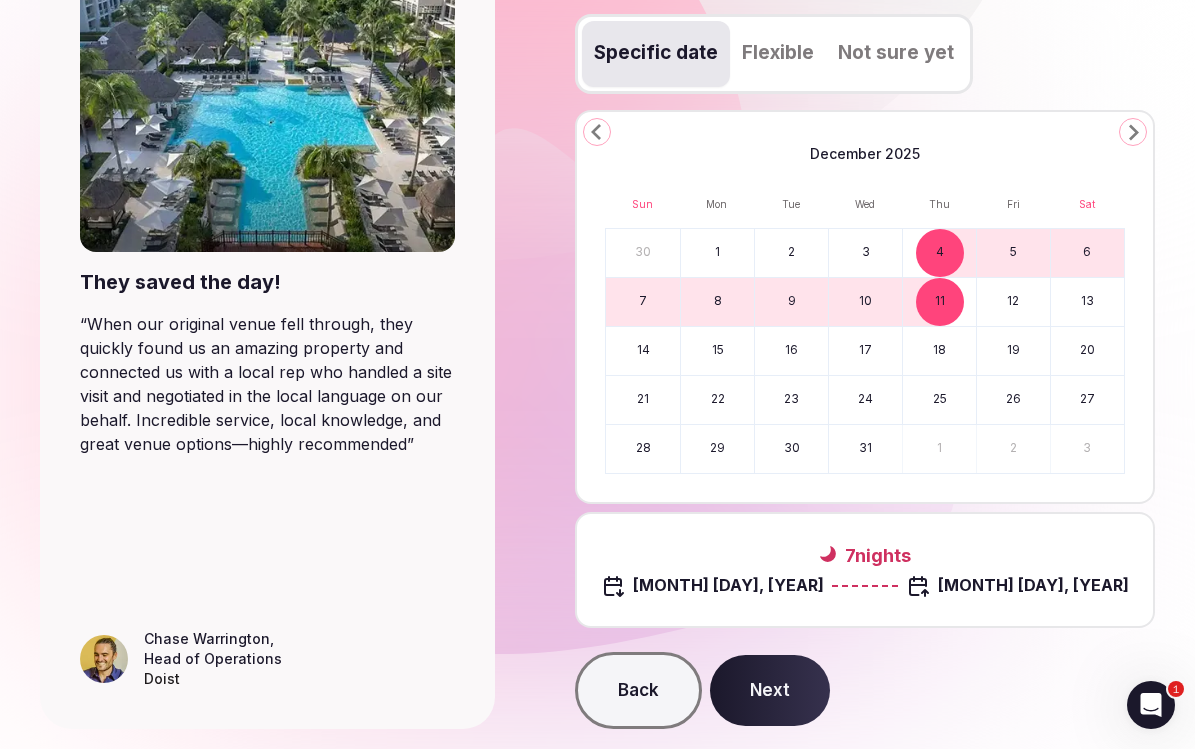 scroll, scrollTop: 320, scrollLeft: 0, axis: vertical 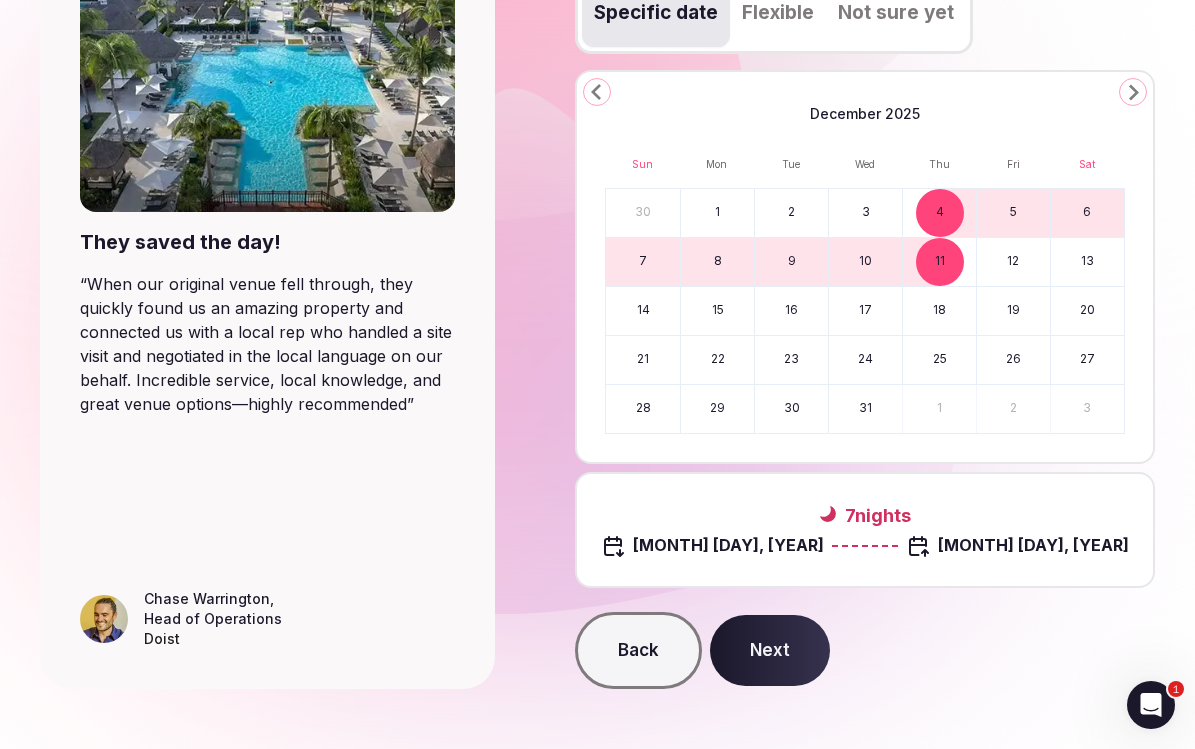 click on "Next" at bounding box center (770, 651) 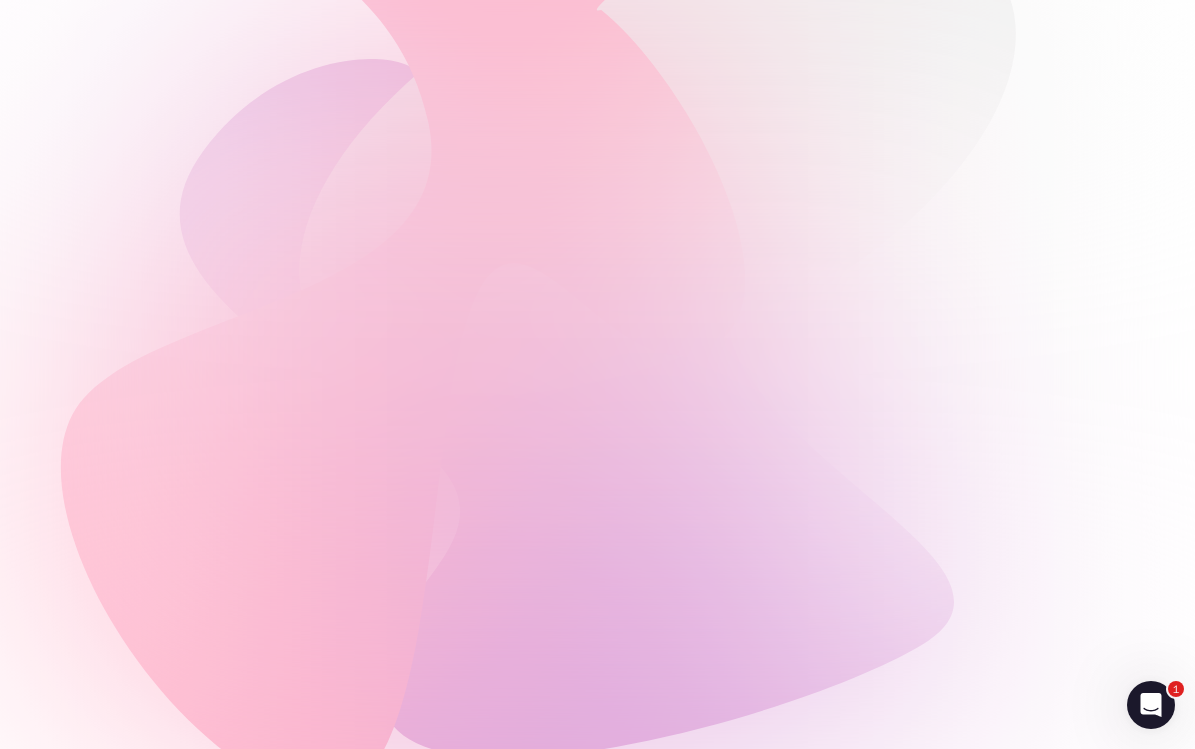 scroll, scrollTop: 0, scrollLeft: 0, axis: both 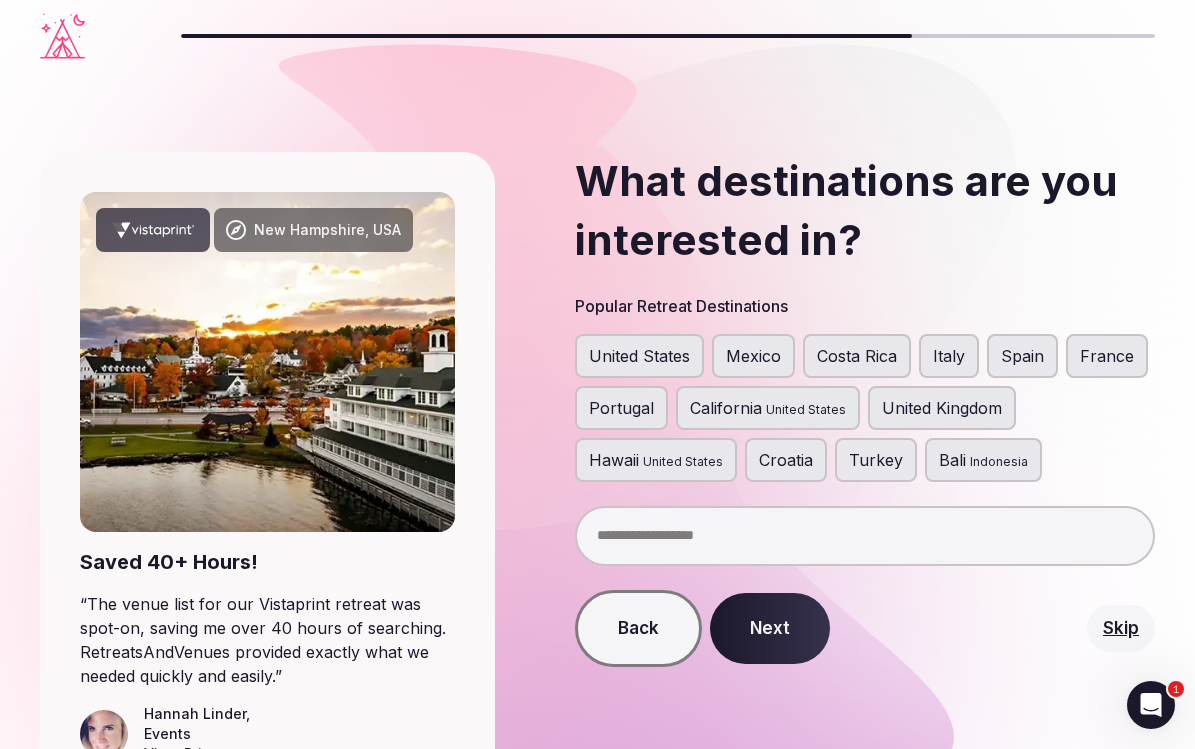 click at bounding box center [865, 536] 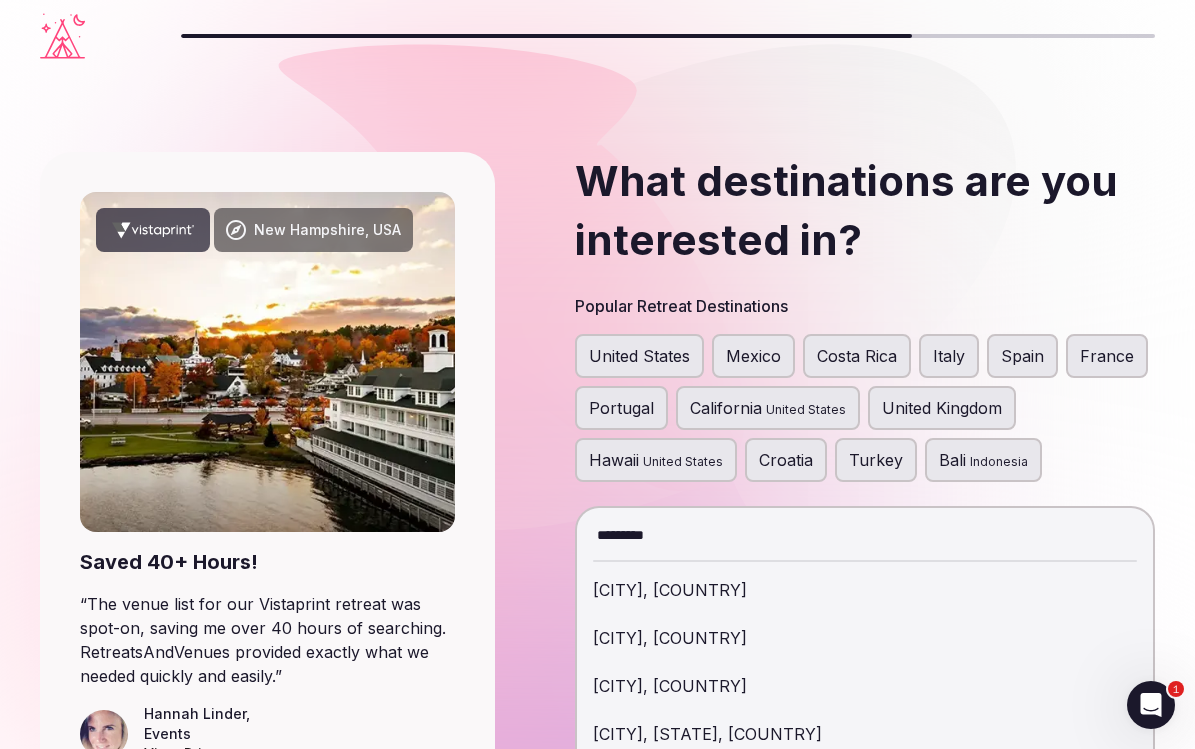 type on "*********" 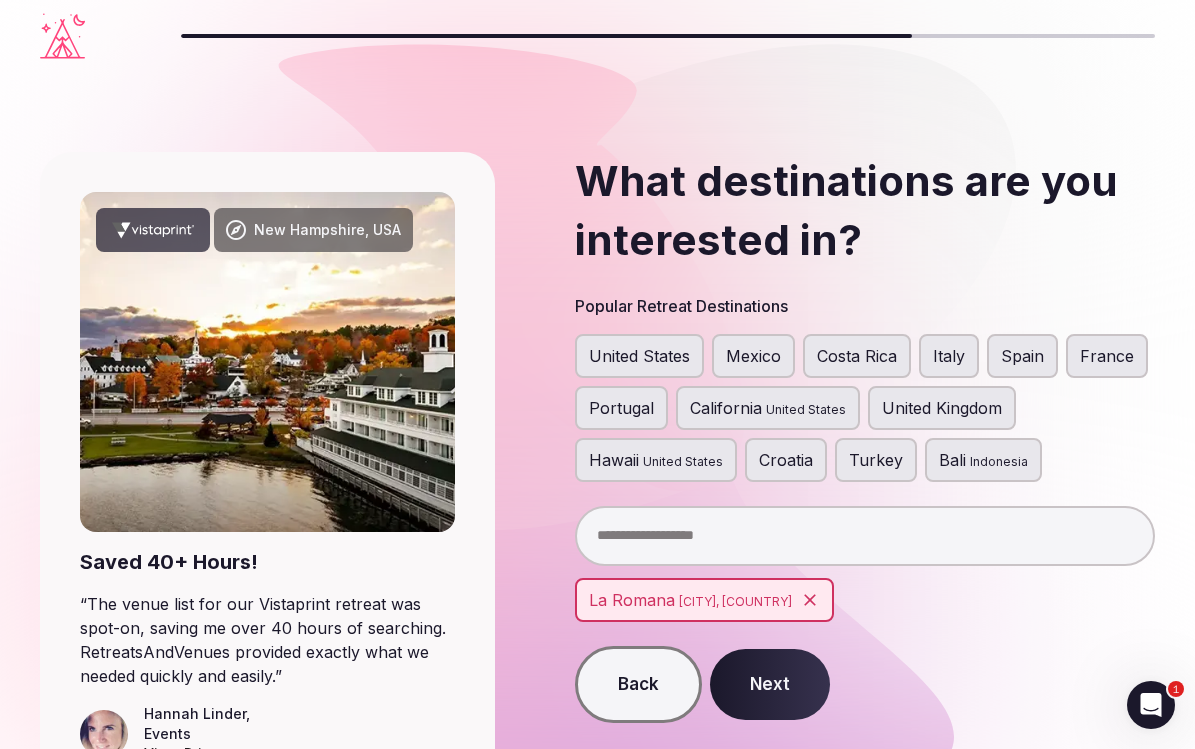 click on "Next" at bounding box center [770, 685] 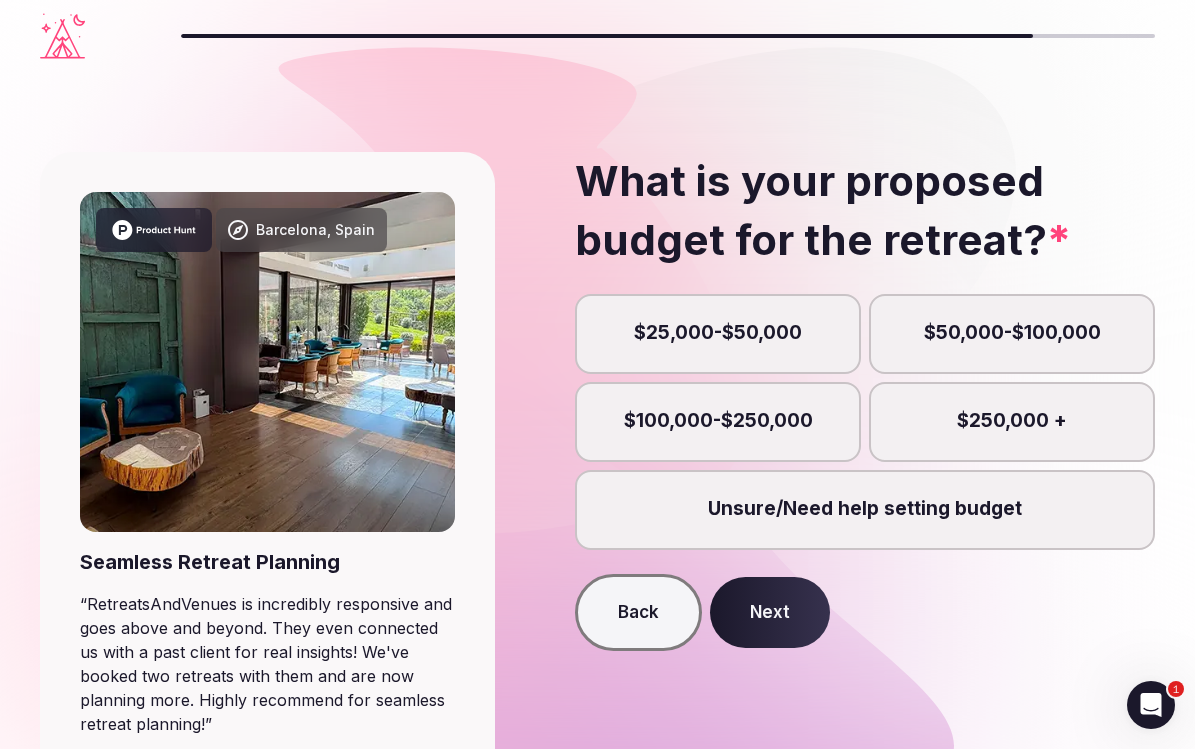 click on "$25,000-$50,000" at bounding box center [718, 334] 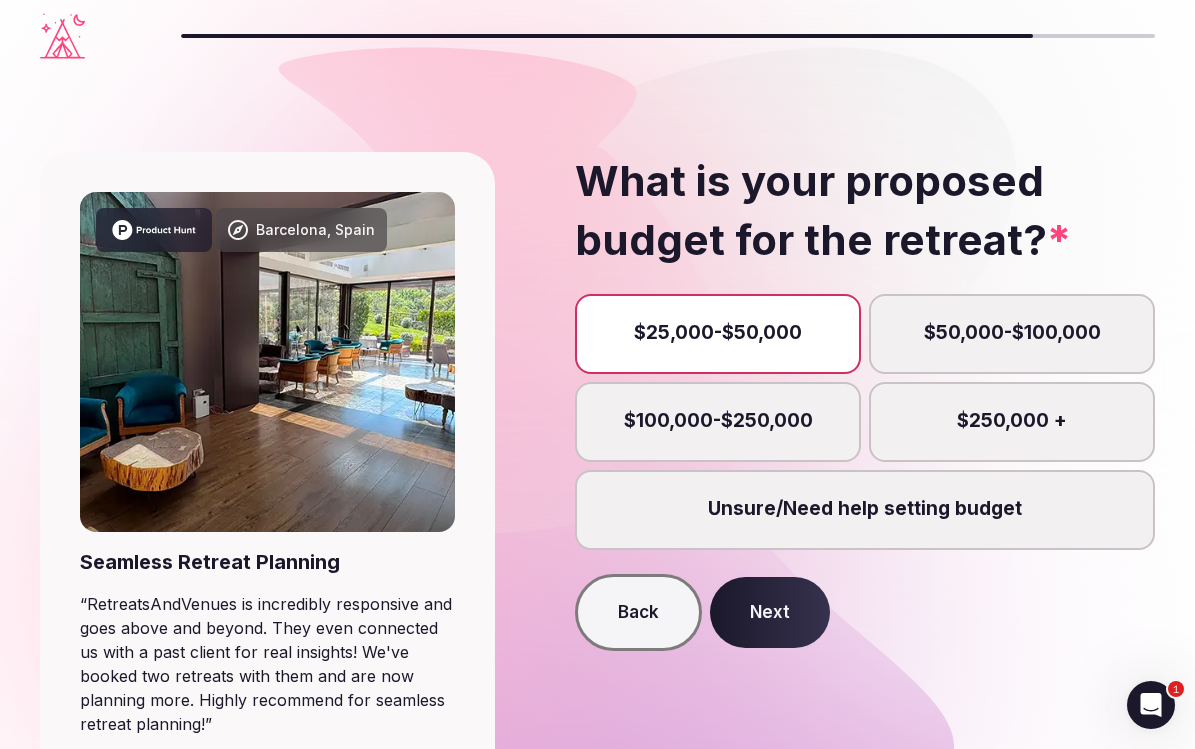 click on "Next" at bounding box center (770, 613) 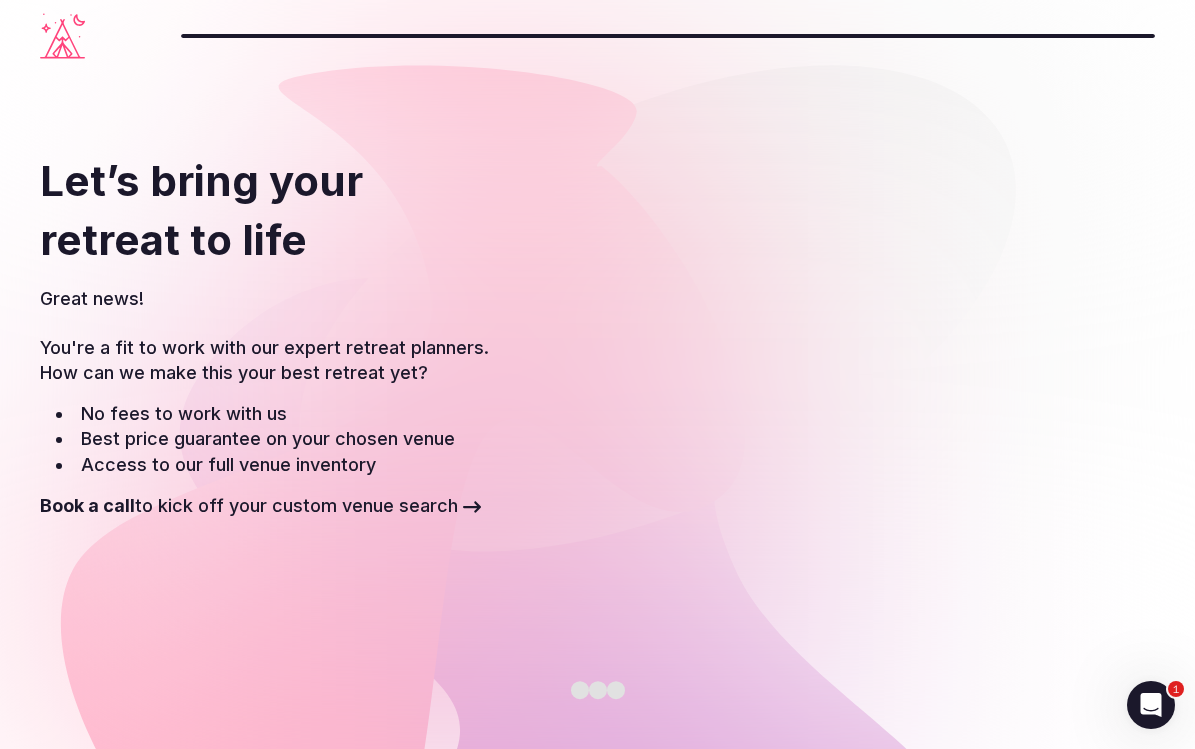 click on "No fees to work with us Best price guarantee on your chosen venue Access to our full venue inventory" at bounding box center (275, 439) 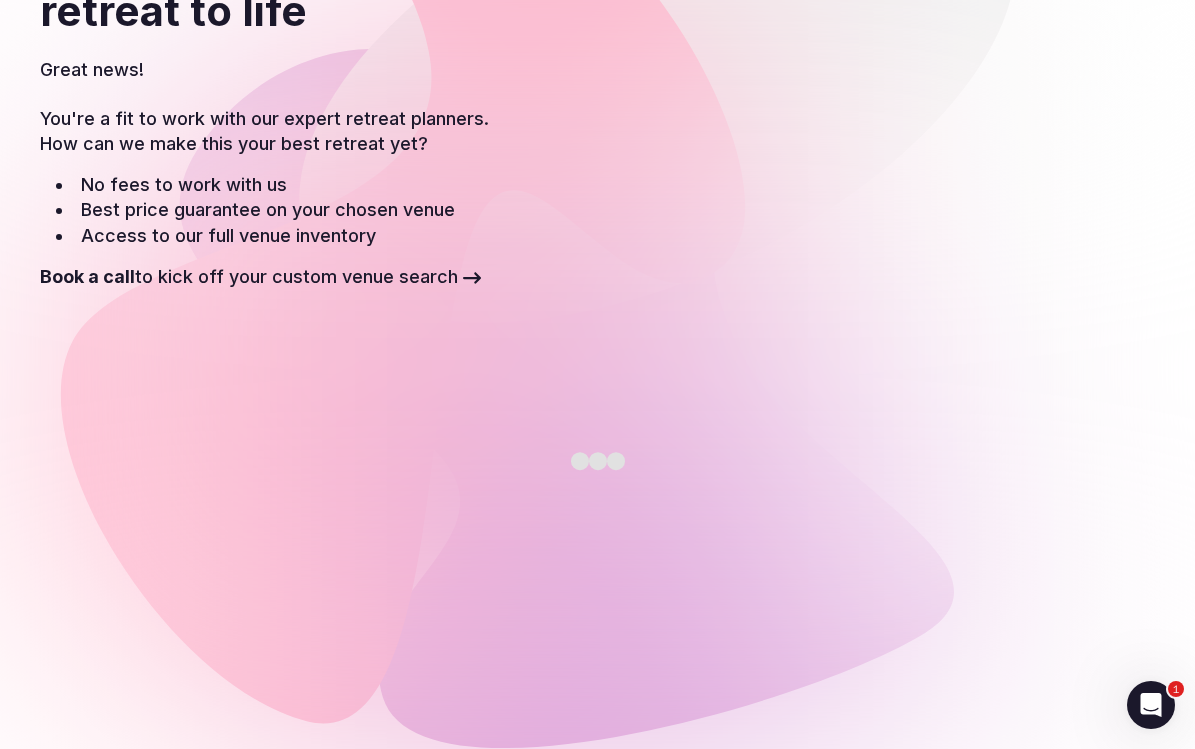 click on "Let’s bring your retreat to life Great news! You're a fit to work with our expert retreat planners. How can we make this your best retreat yet? No fees to work with us Best price guarantee on your chosen venue Access to our full venue inventory Book a call to kick off your custom venue search" at bounding box center (267, 373) 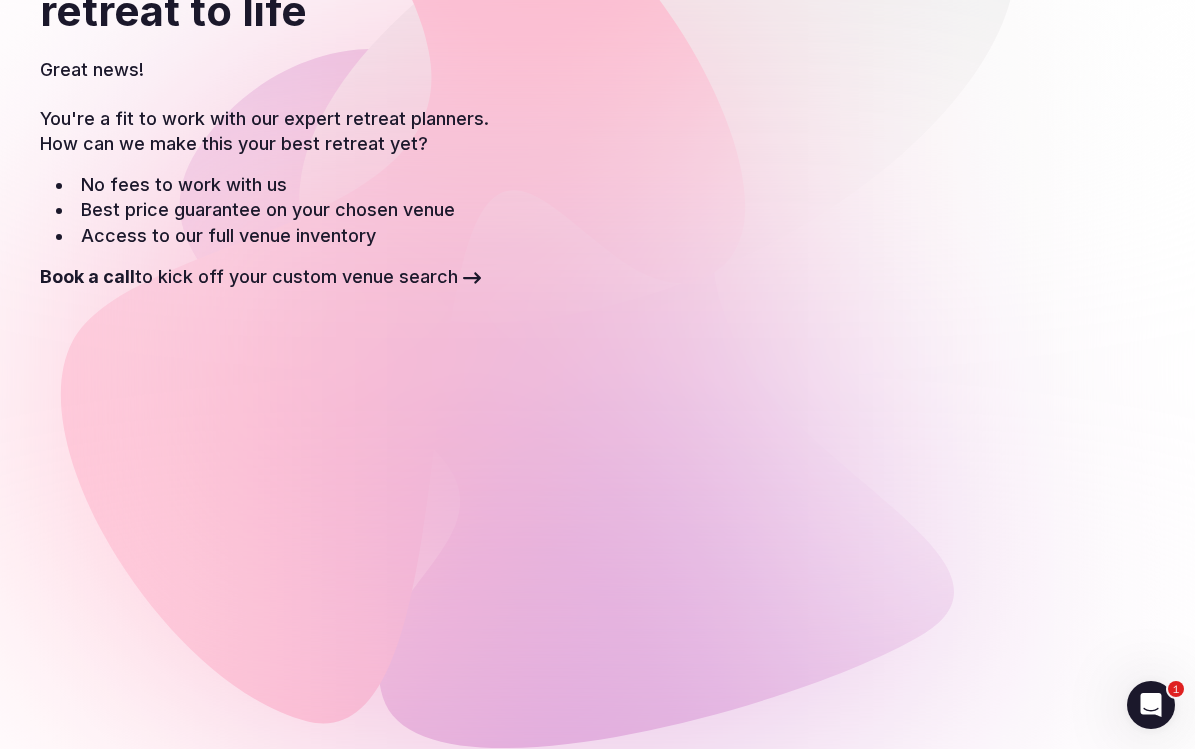 drag, startPoint x: 303, startPoint y: 213, endPoint x: 332, endPoint y: 208, distance: 29.427877 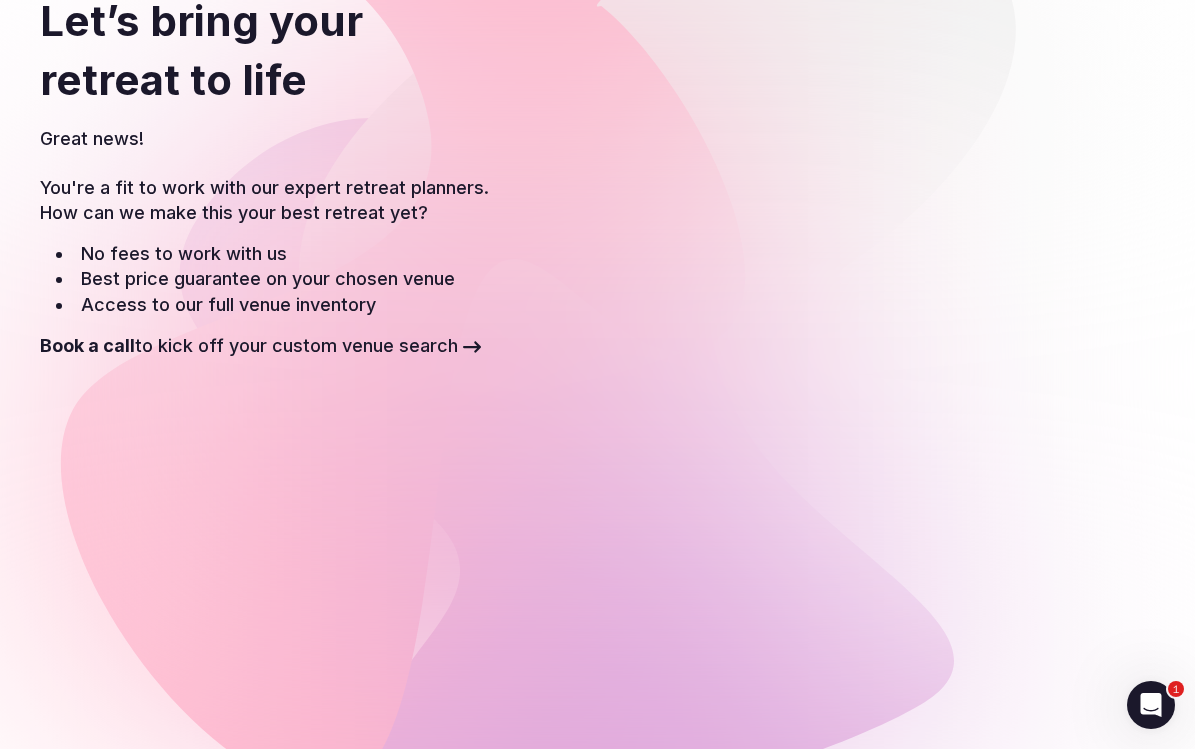 click on "Great news!" at bounding box center [267, 142] 